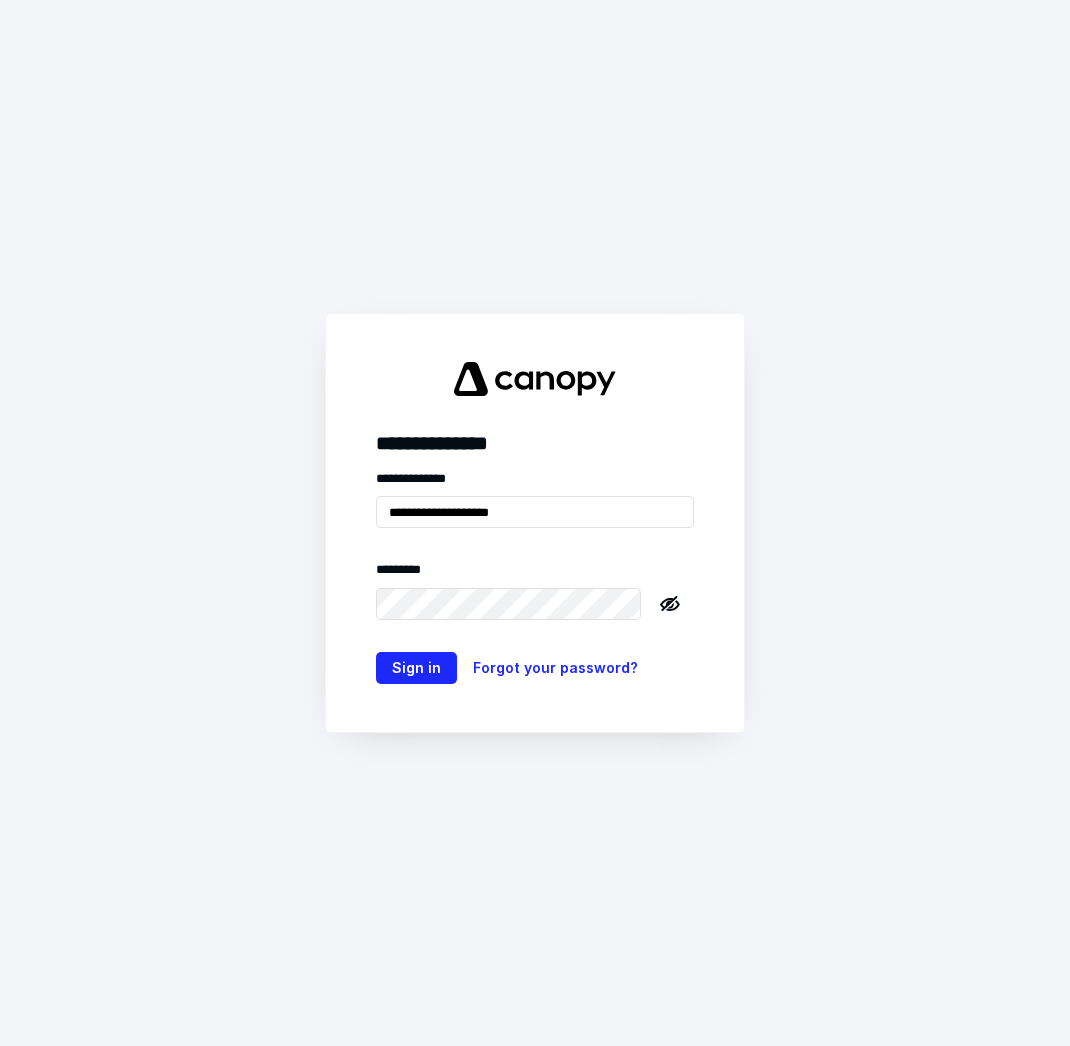scroll, scrollTop: 0, scrollLeft: 0, axis: both 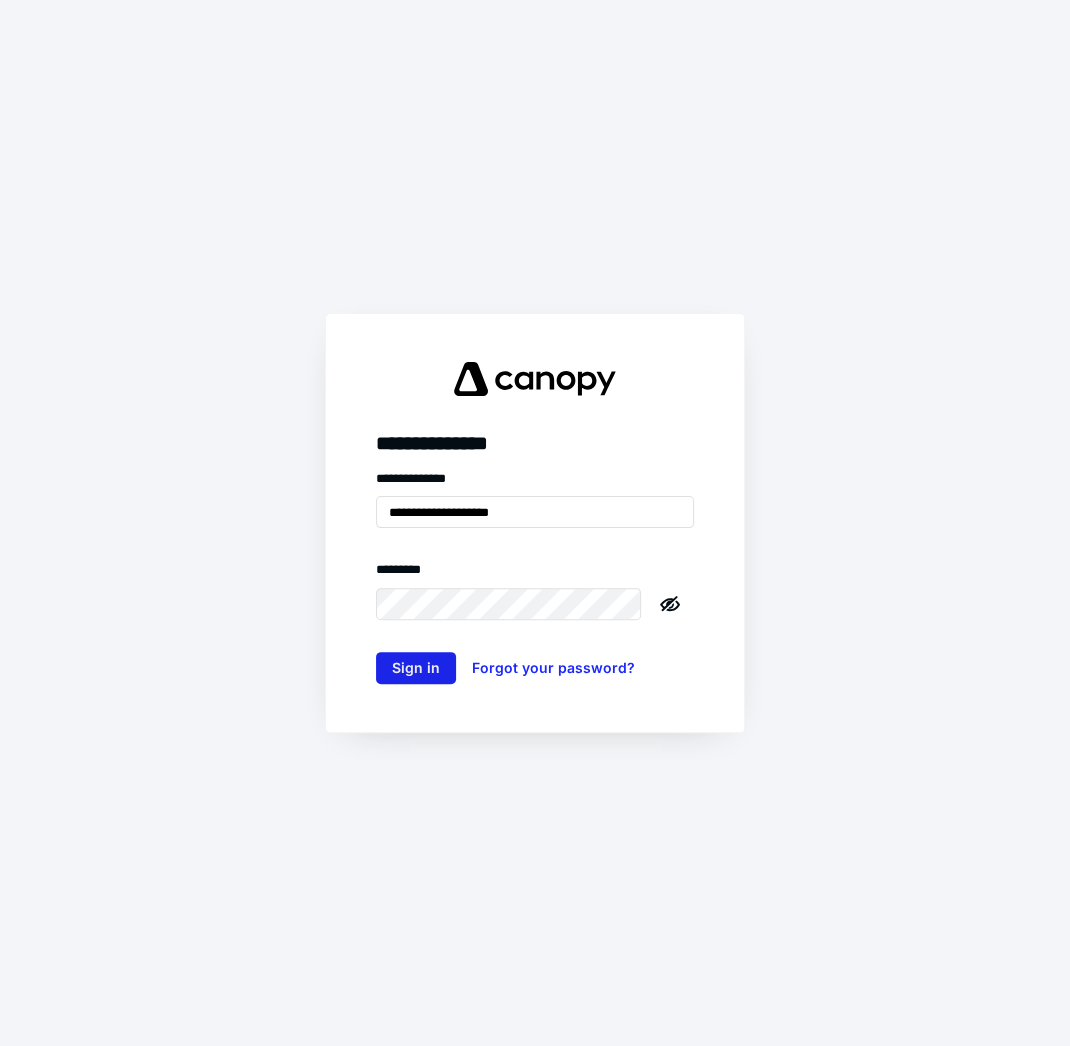 type on "**********" 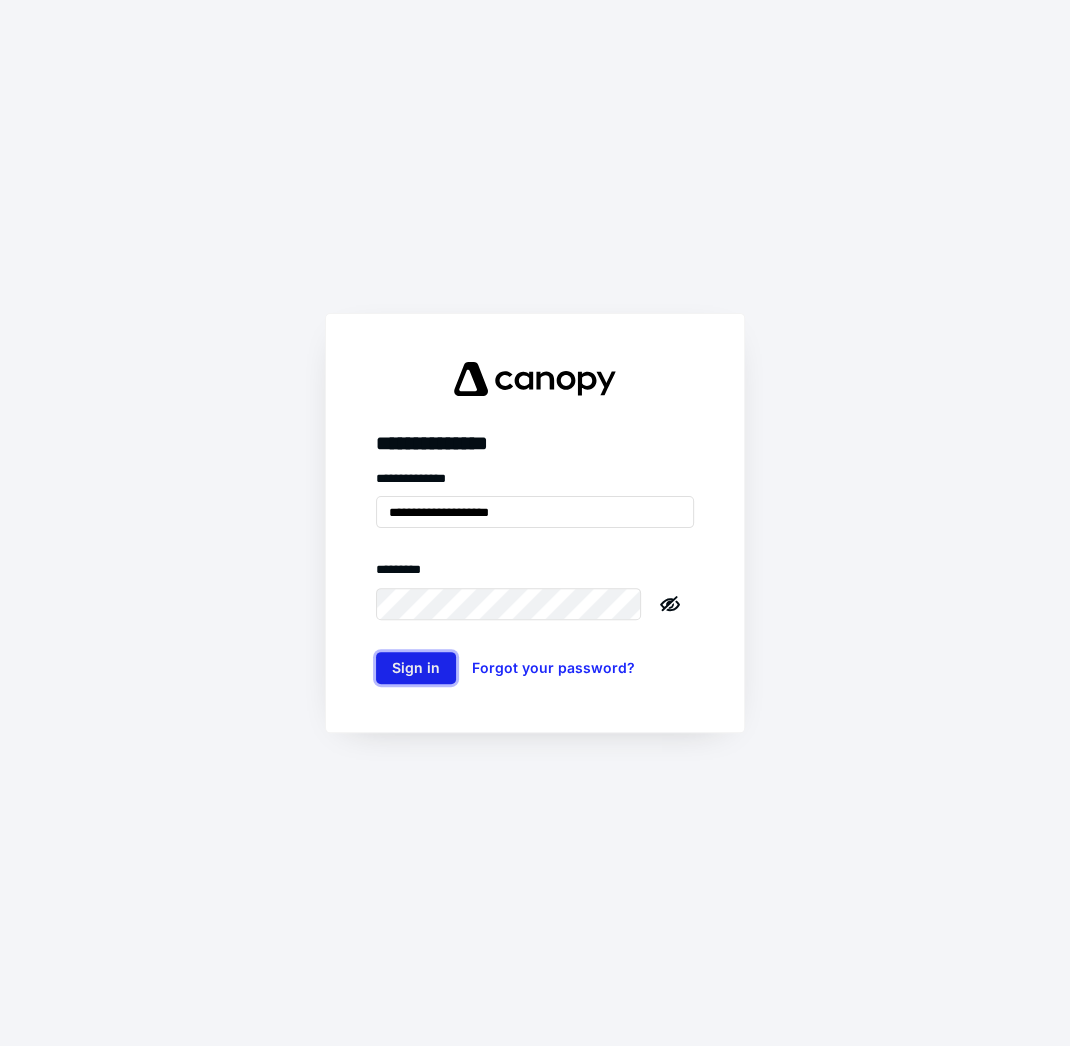 click on "Sign in" at bounding box center [416, 668] 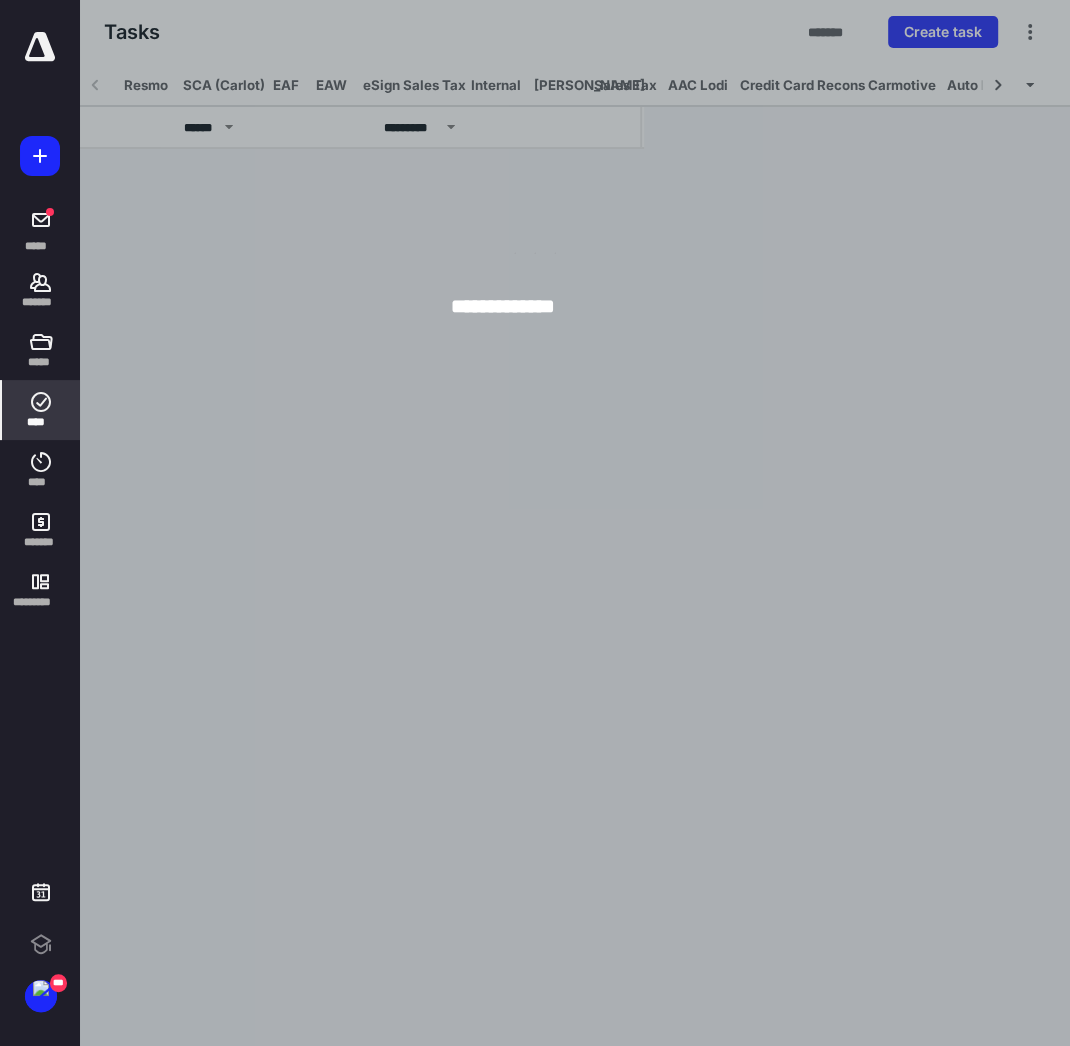 scroll, scrollTop: 0, scrollLeft: 56, axis: horizontal 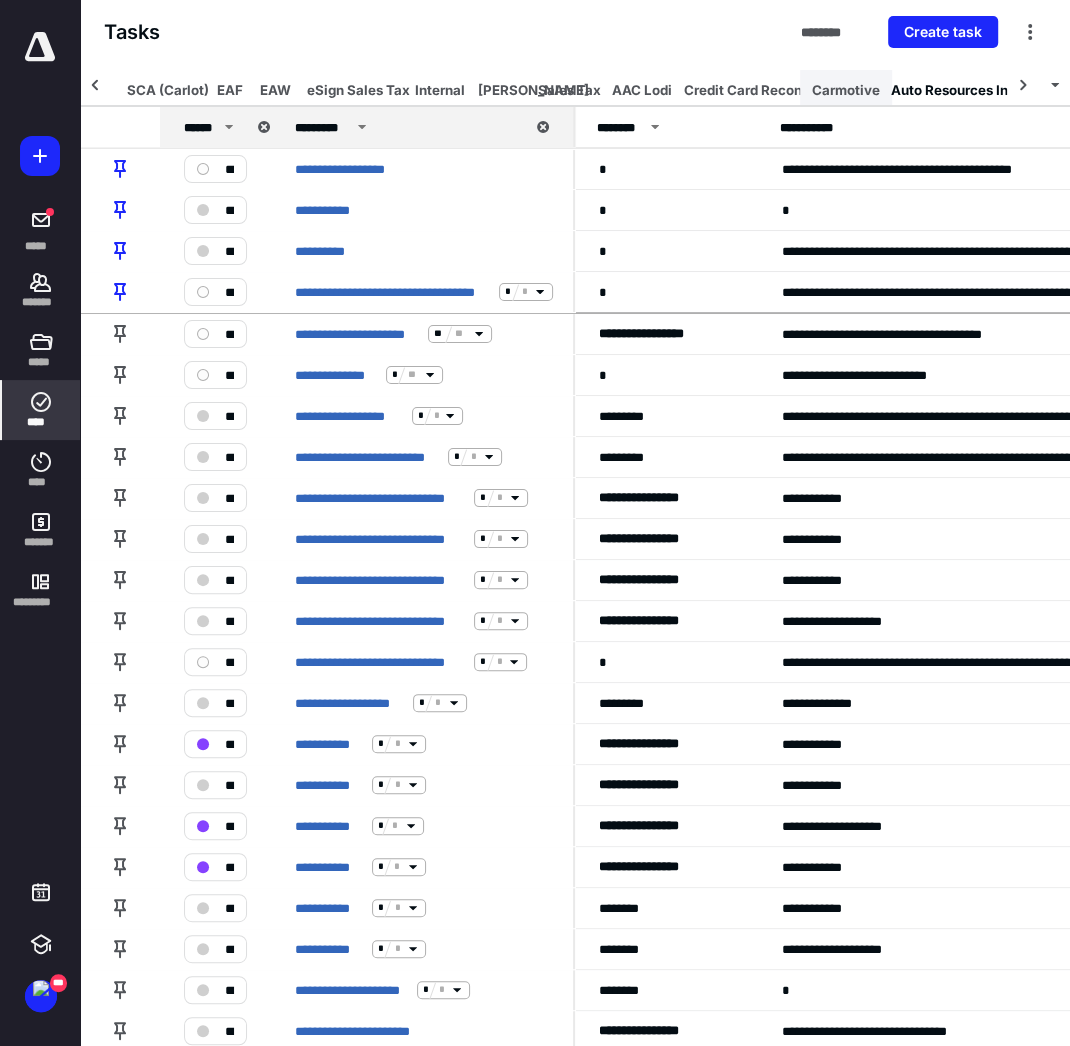 click on "Carmotive" at bounding box center [846, 90] 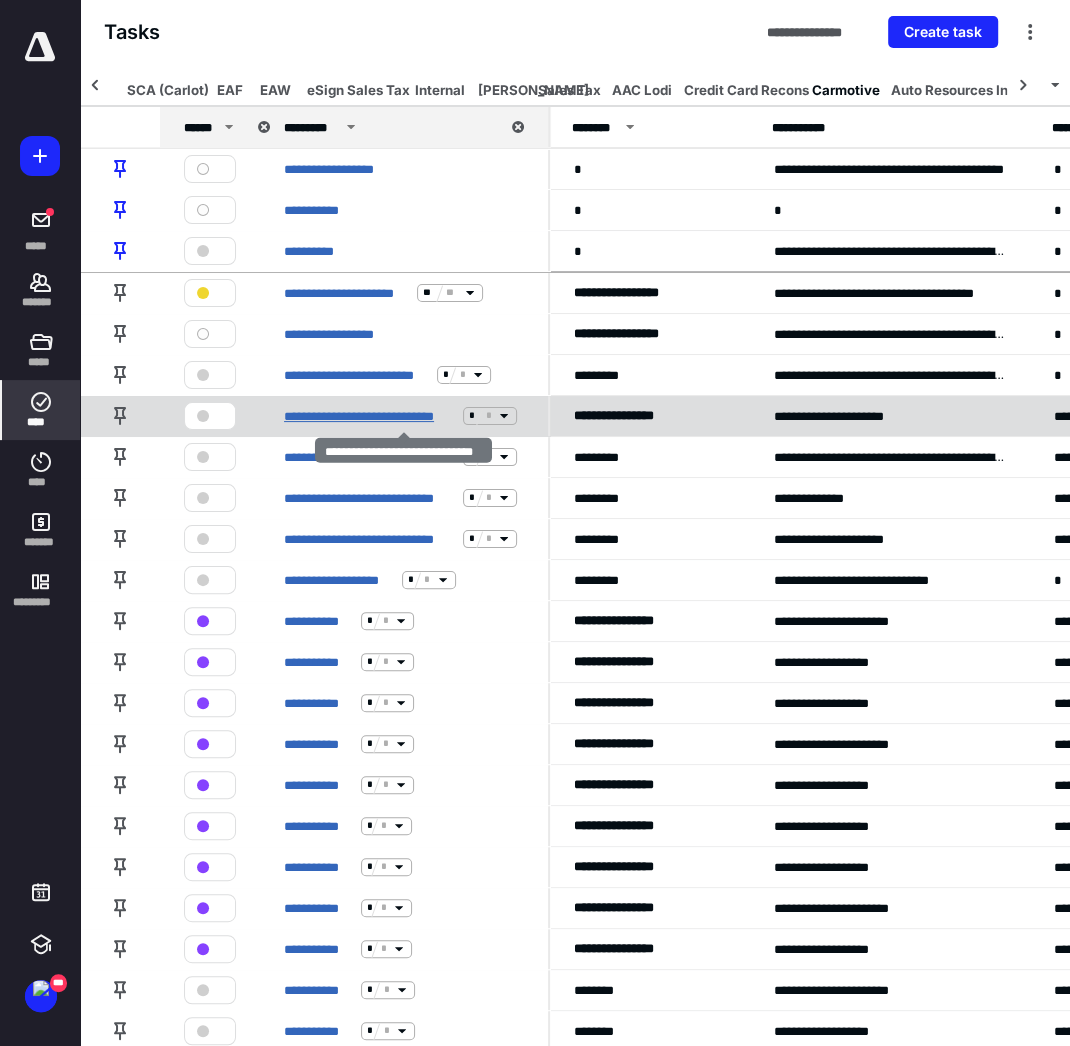 click on "**********" at bounding box center (369, 415) 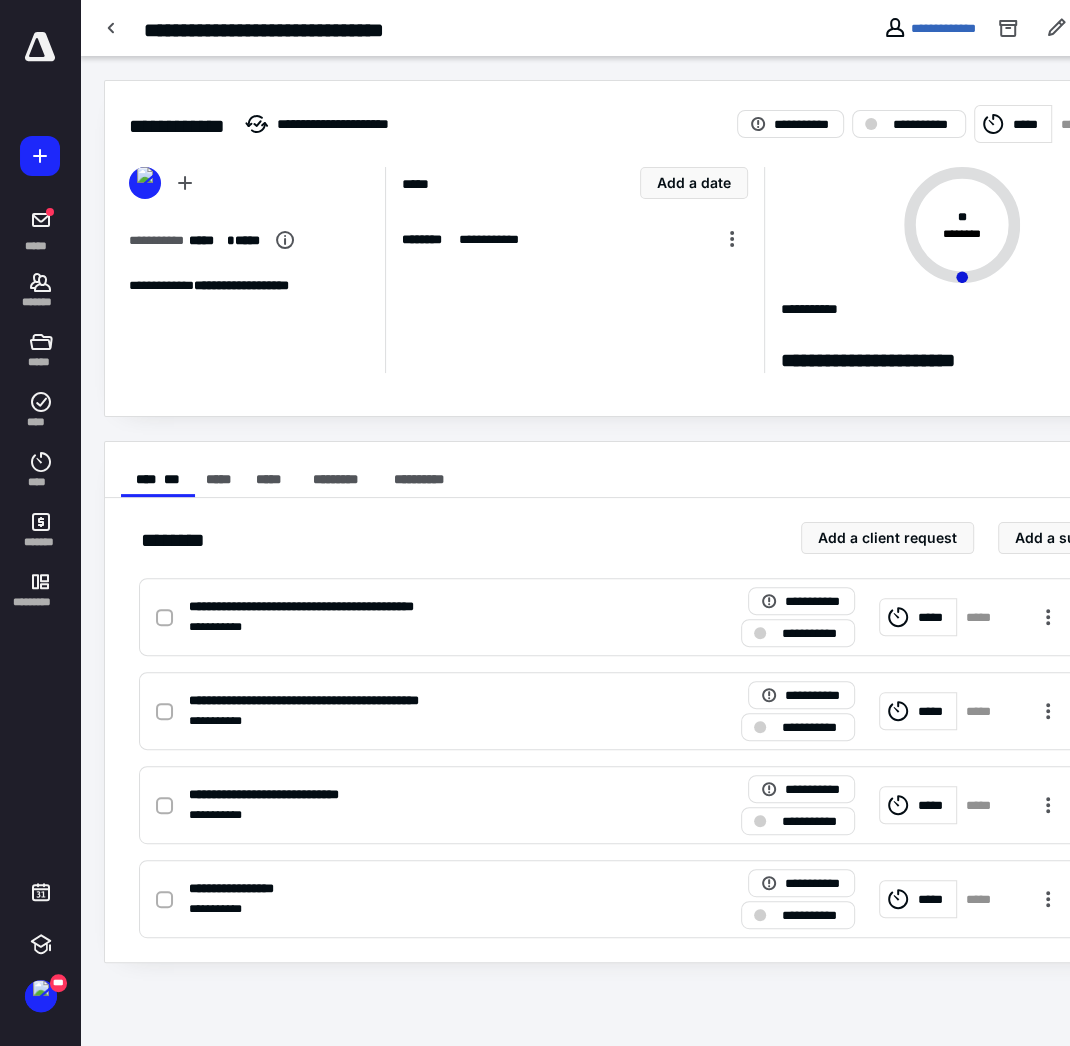 click on "*****" at bounding box center [1013, 124] 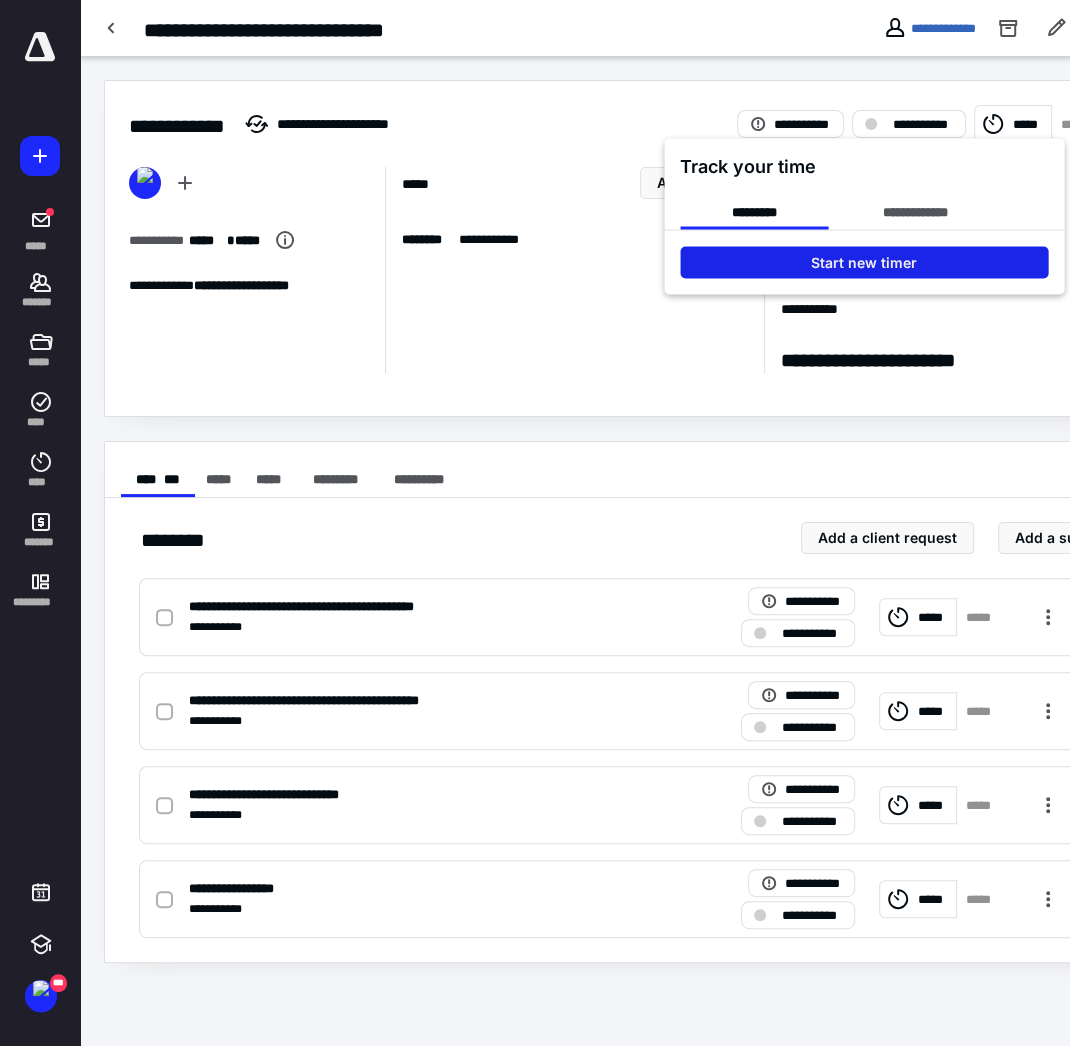 click on "Start new timer" at bounding box center [864, 262] 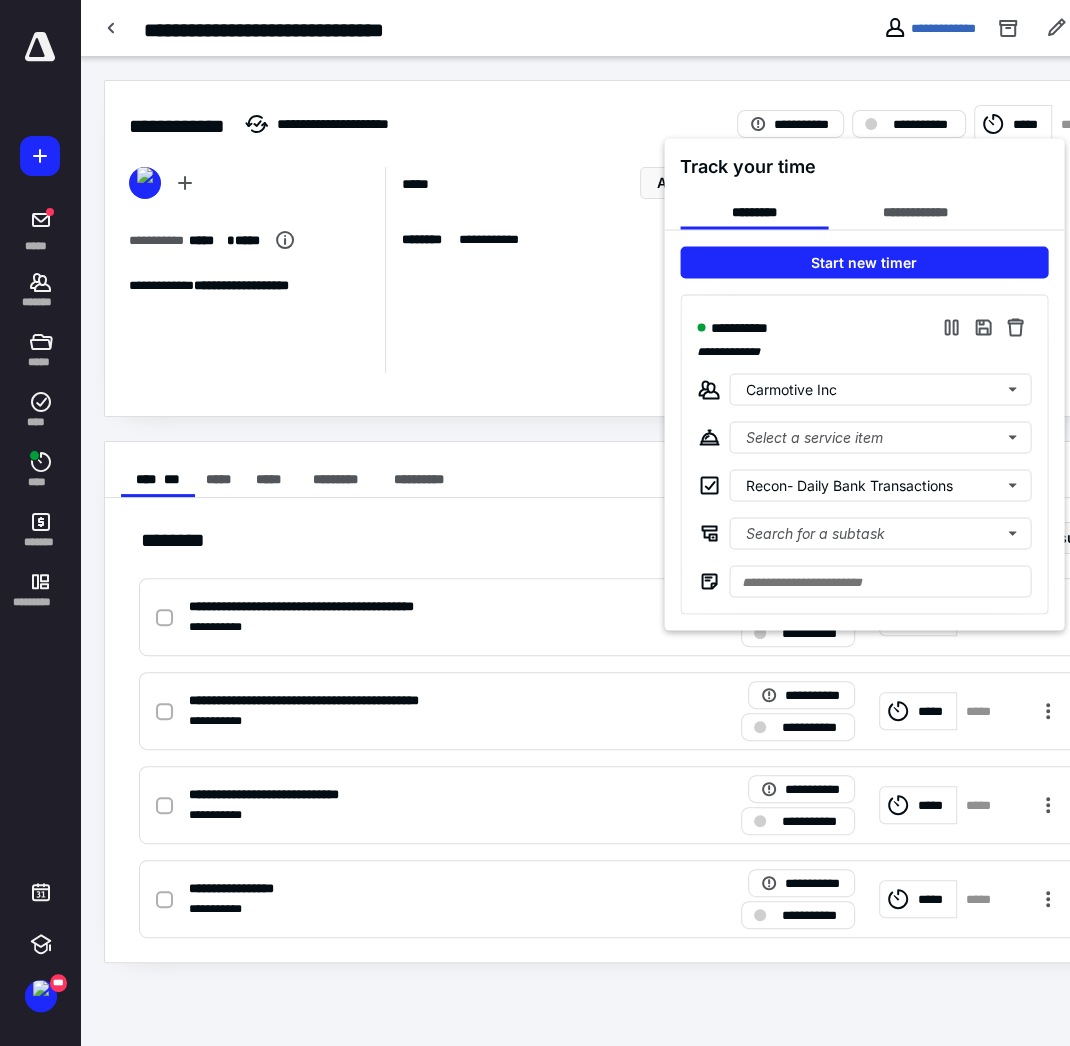 click at bounding box center [535, 523] 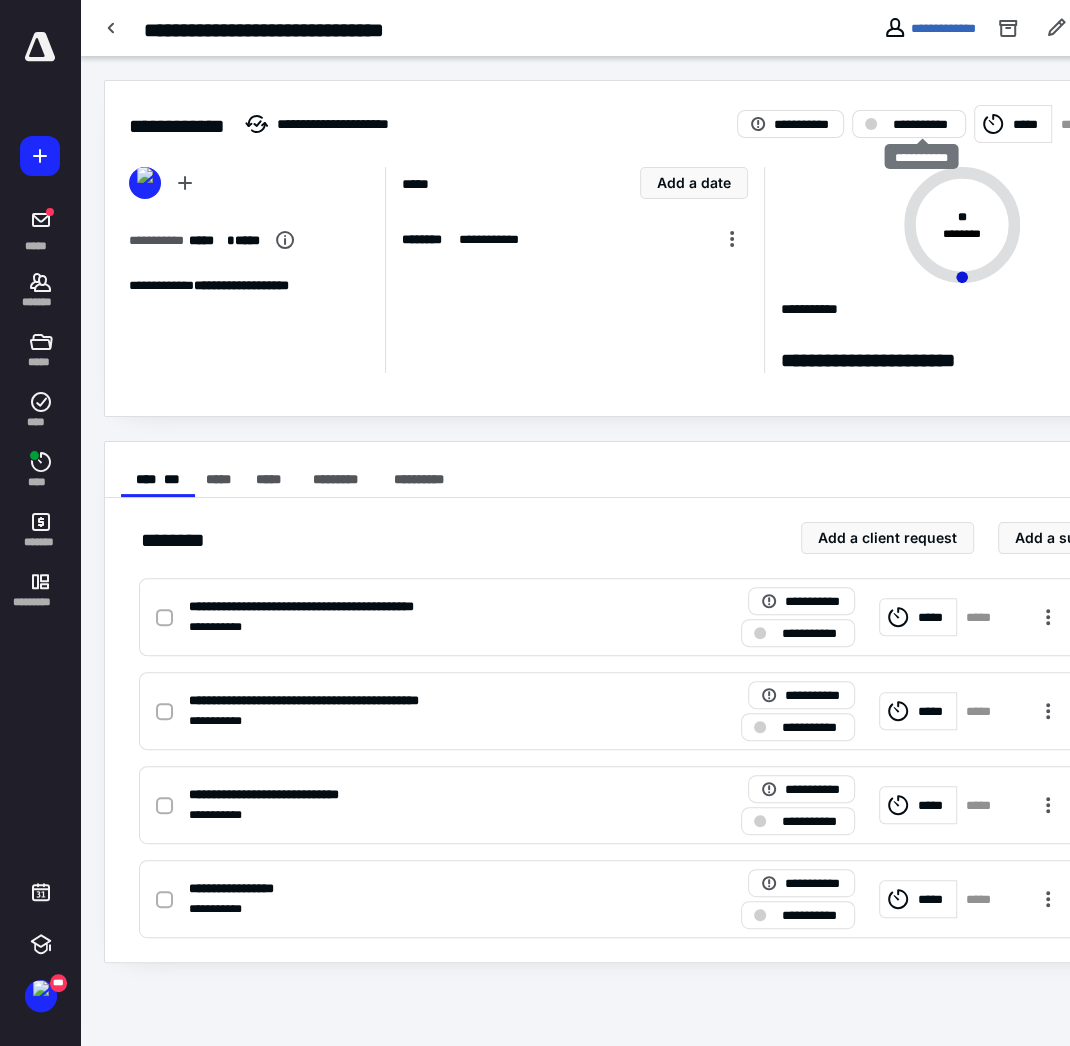 click on "**********" at bounding box center (923, 124) 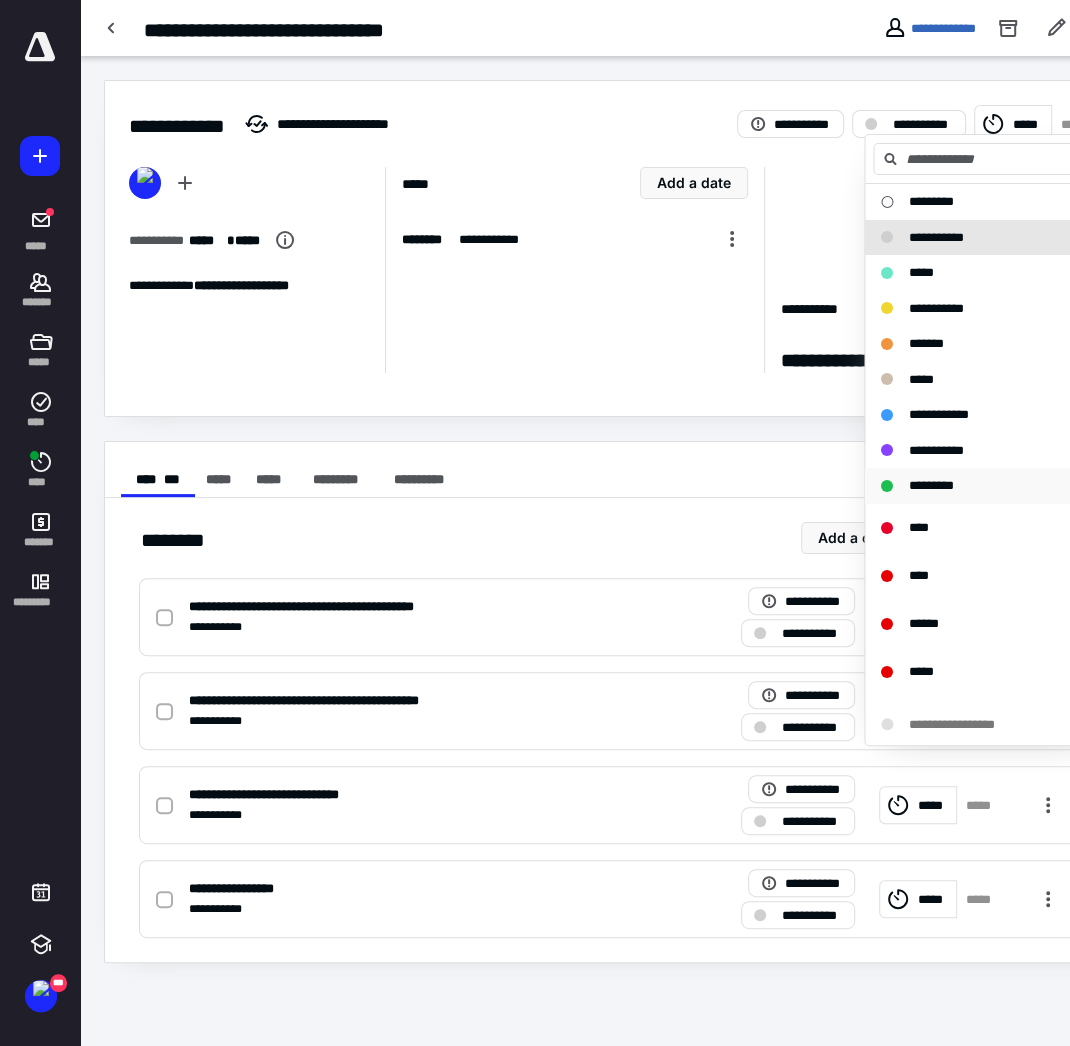 click on "*********" at bounding box center [931, 485] 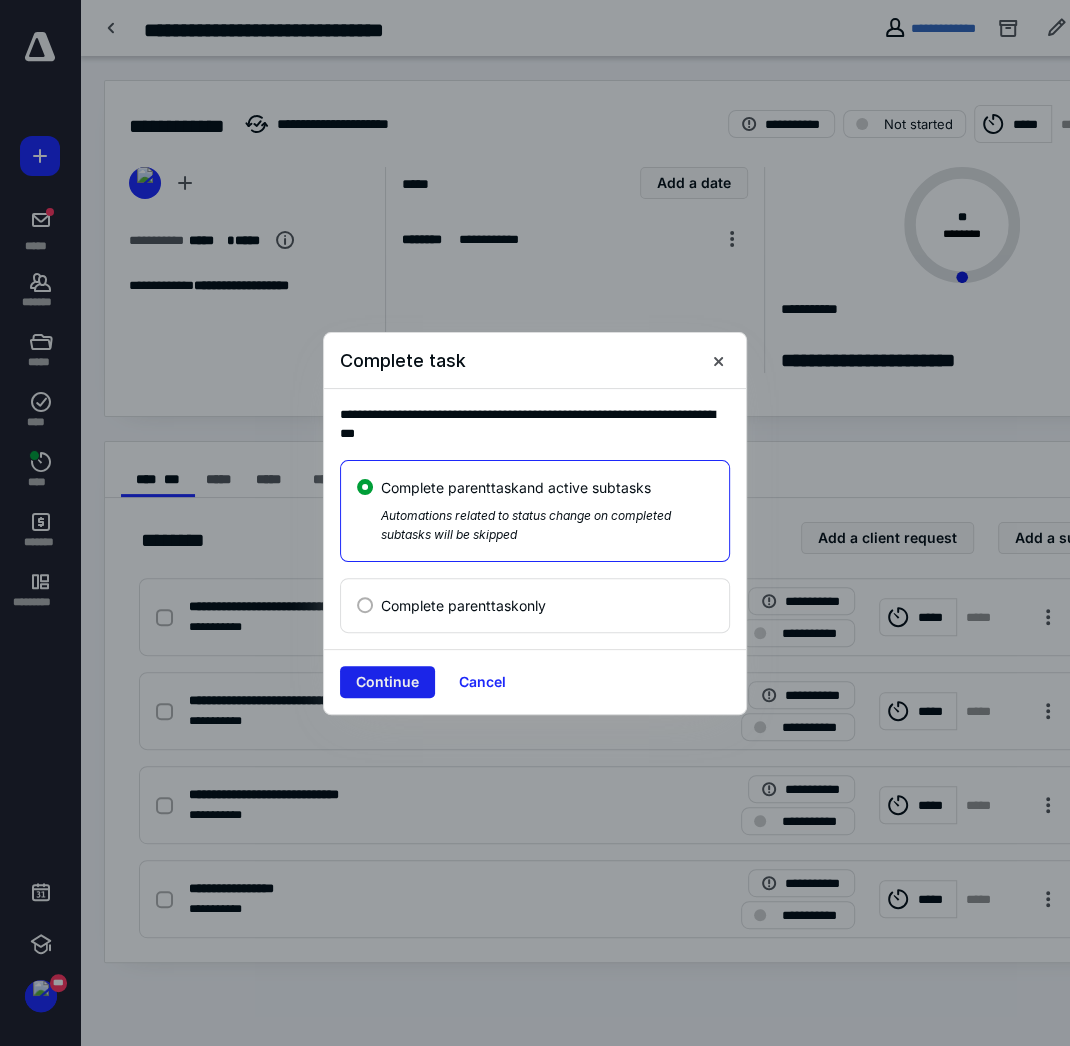 click on "Continue" at bounding box center (387, 682) 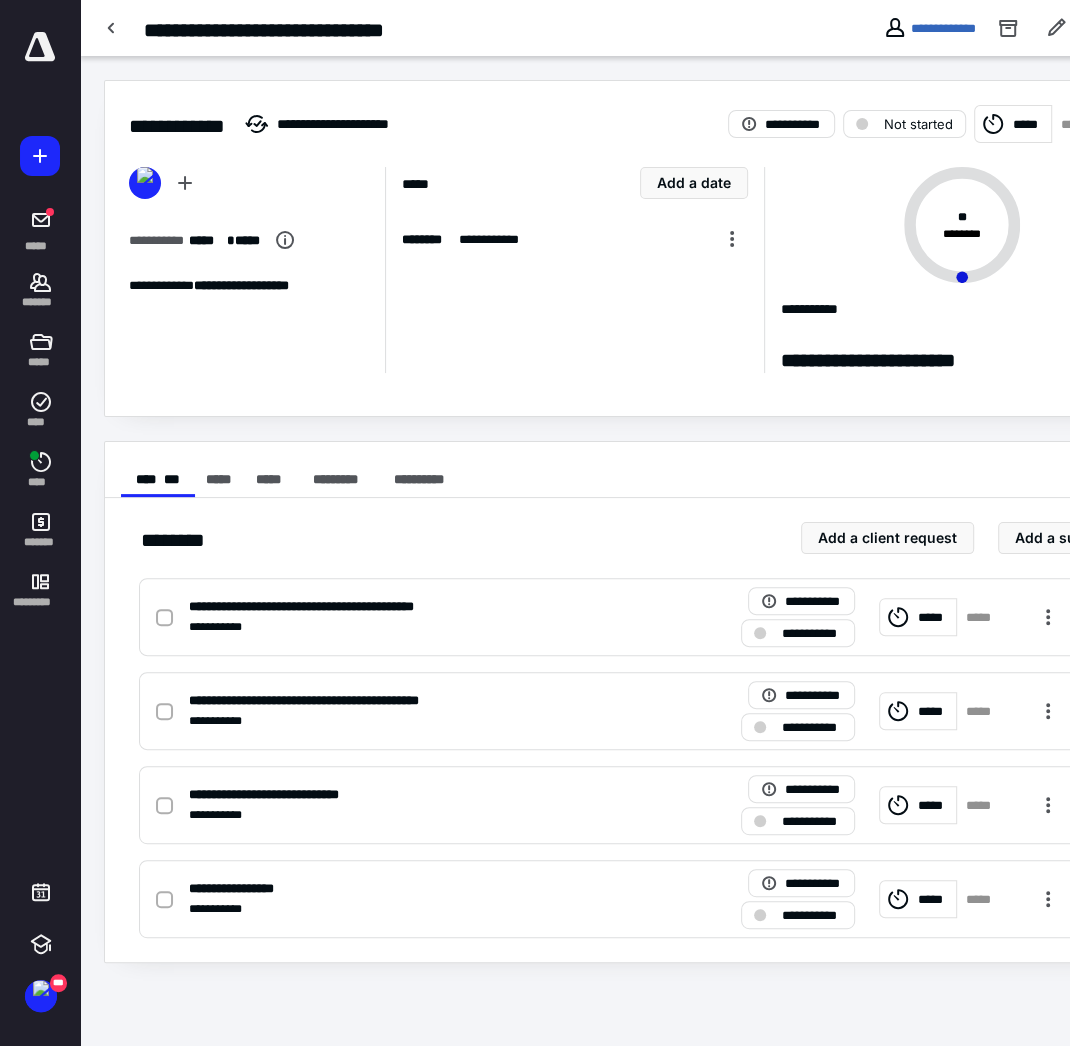 checkbox on "true" 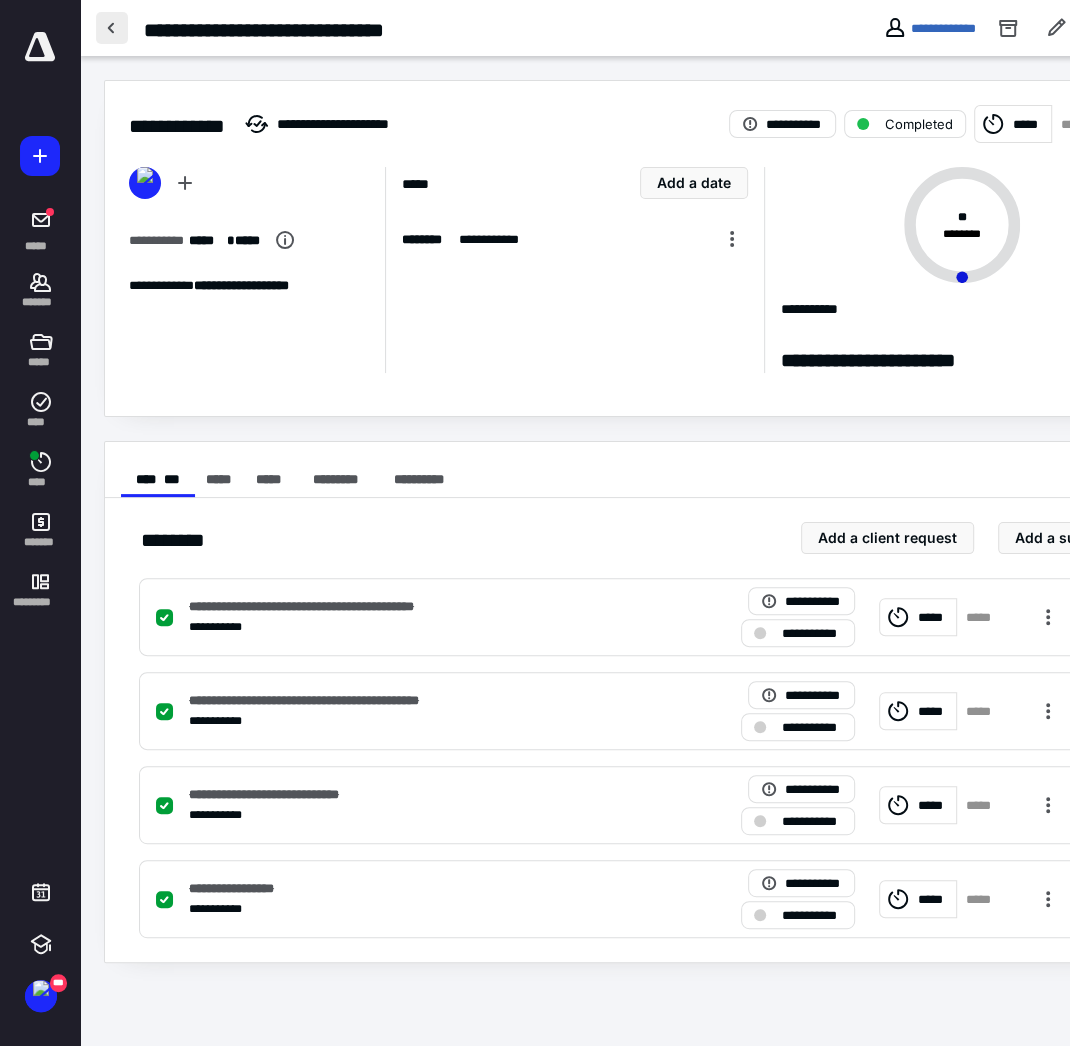 click at bounding box center (112, 28) 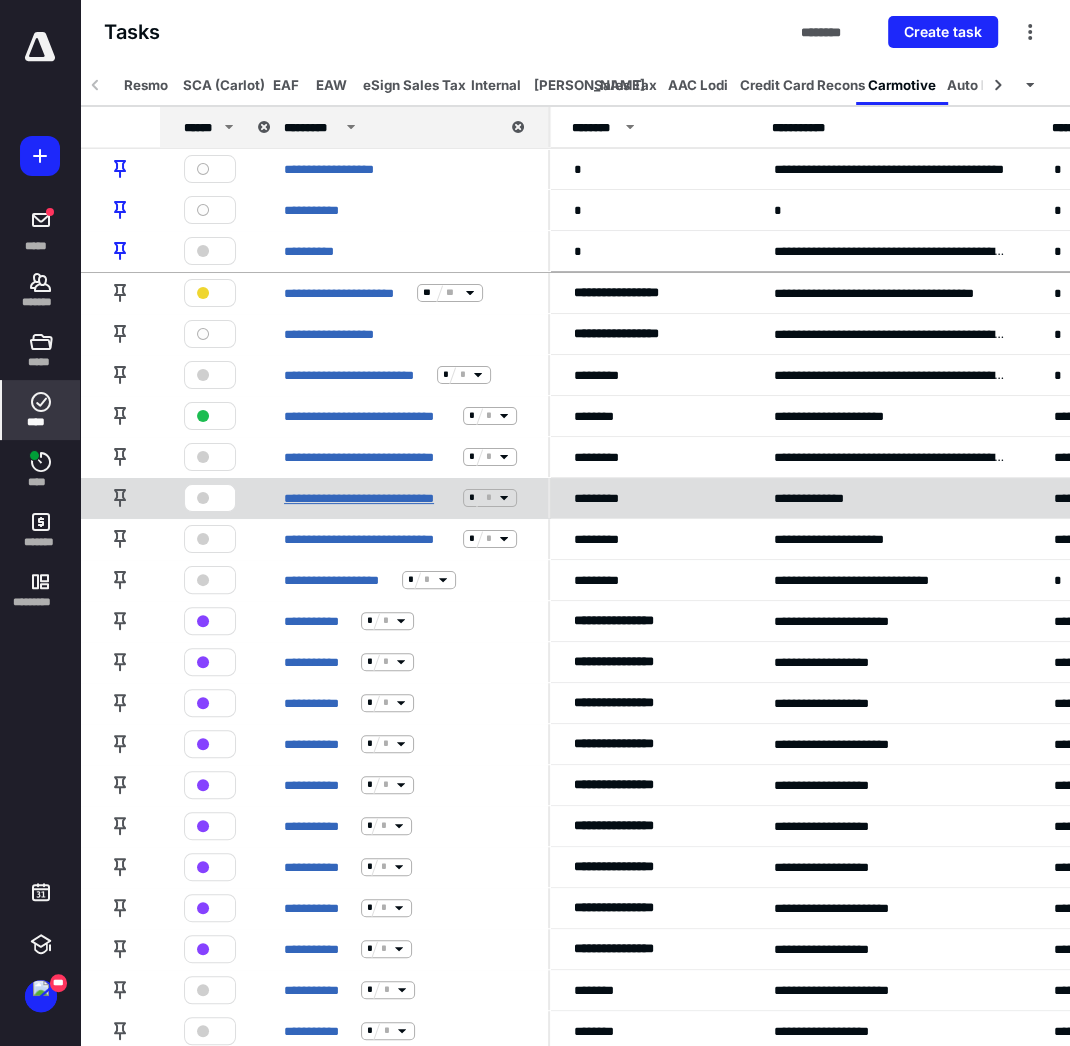 click on "**********" at bounding box center (369, 497) 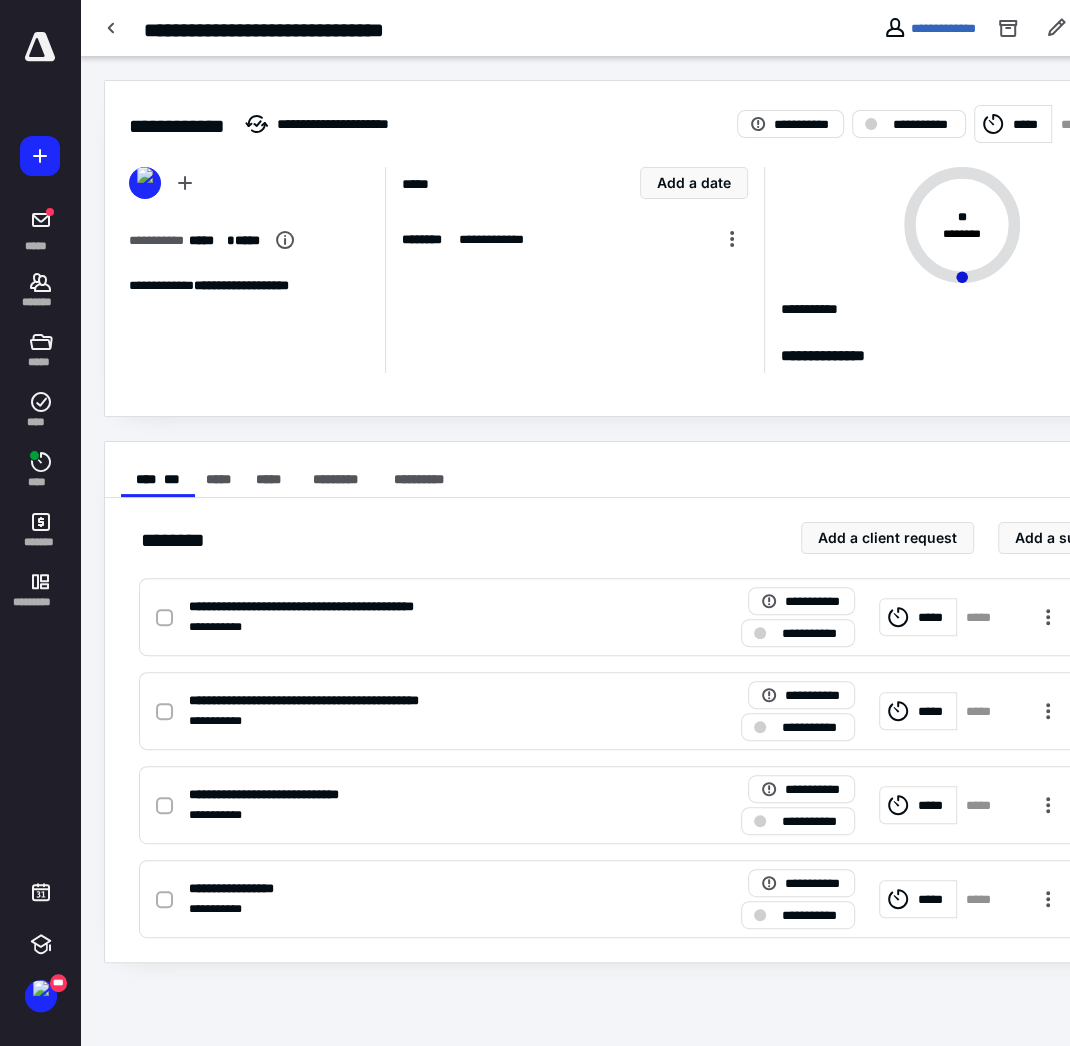 click on "*****" at bounding box center (1013, 124) 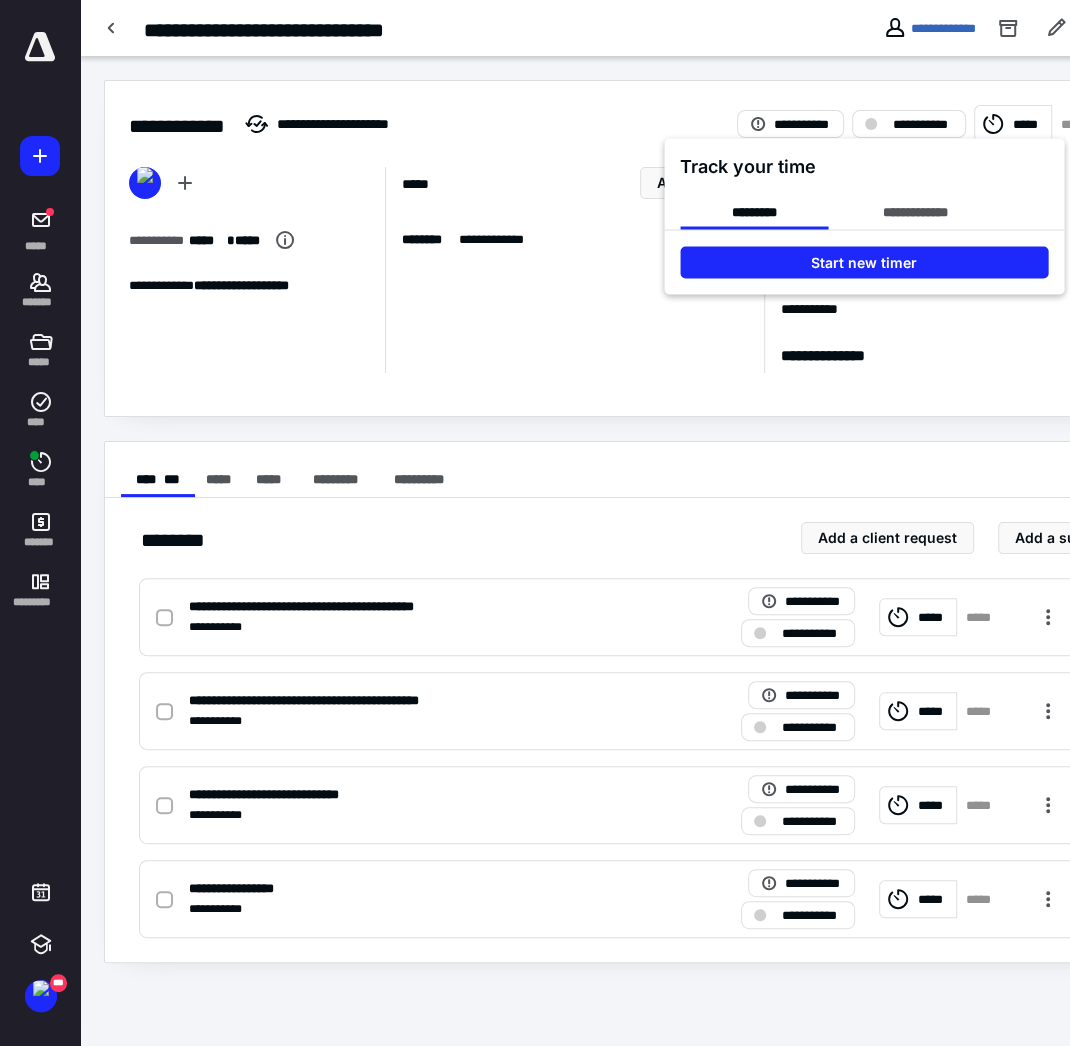 click on "**********" at bounding box center [864, 208] 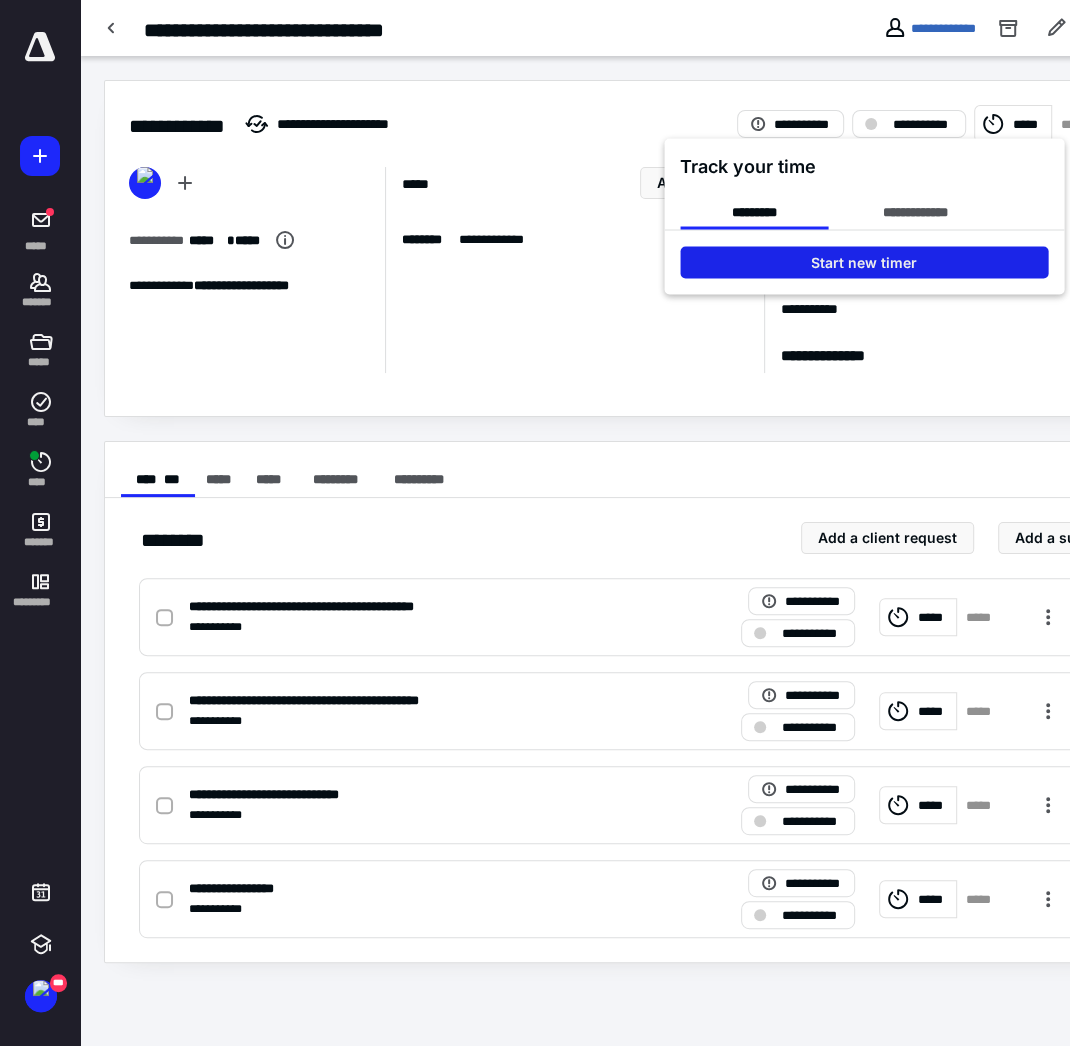 click on "Start new timer" at bounding box center [864, 262] 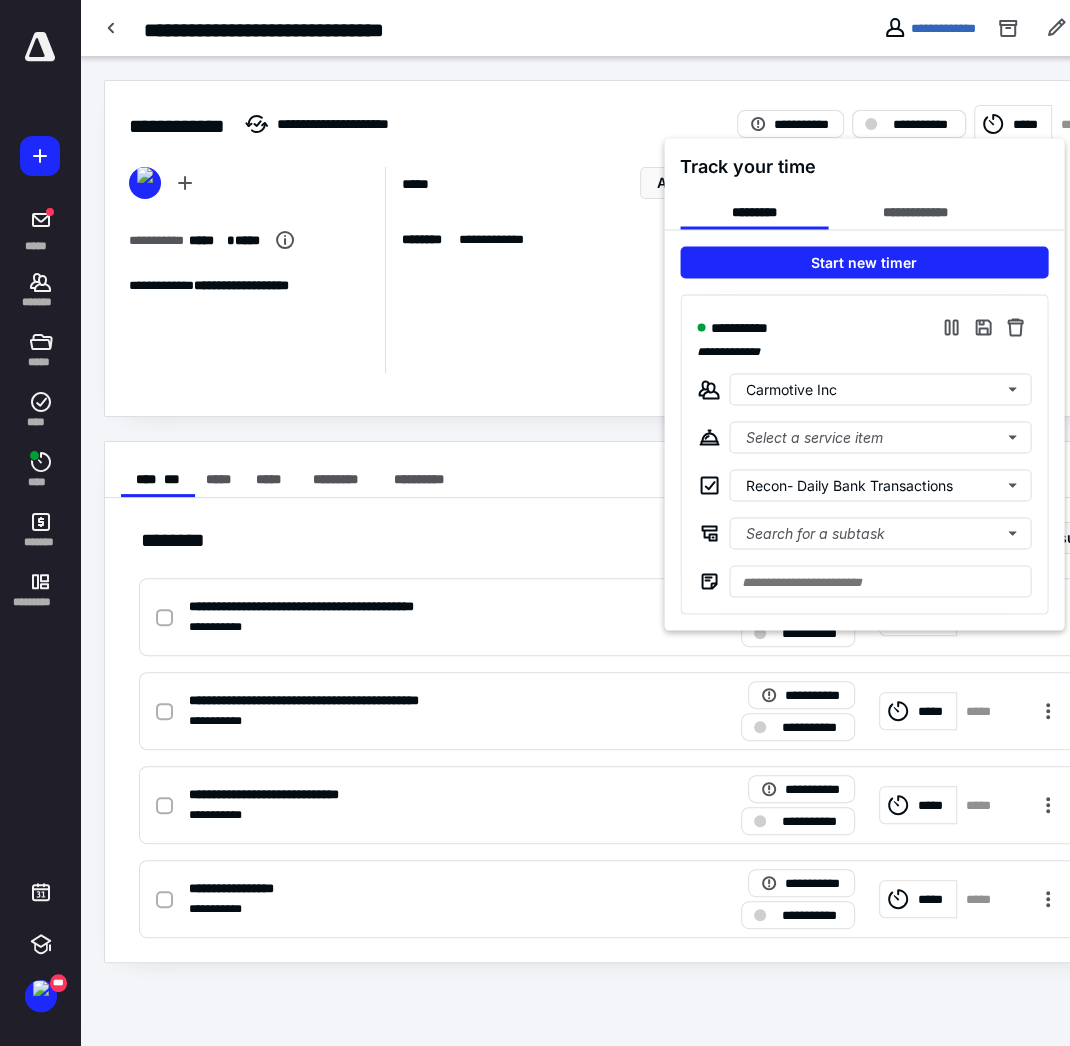 click at bounding box center [535, 523] 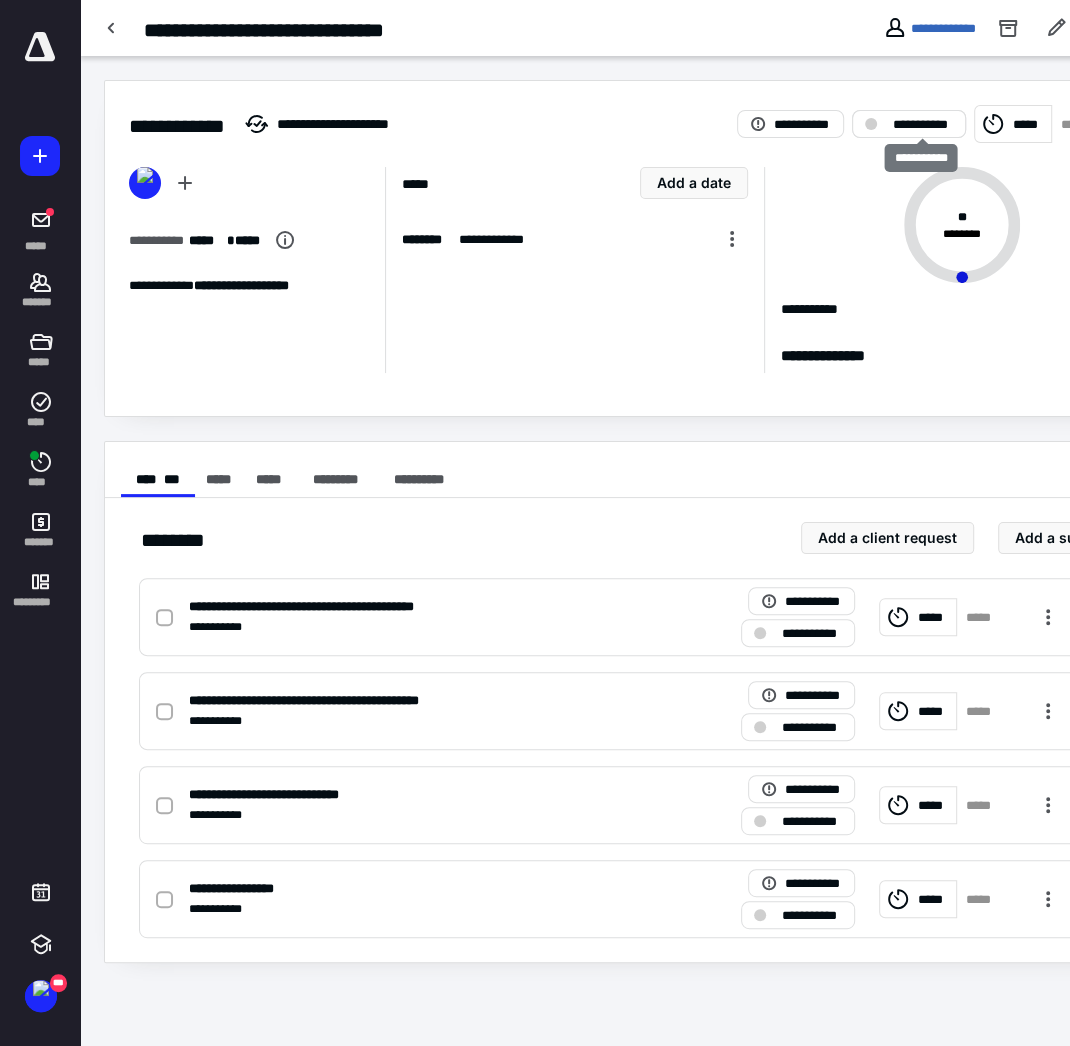 click on "**********" at bounding box center [923, 124] 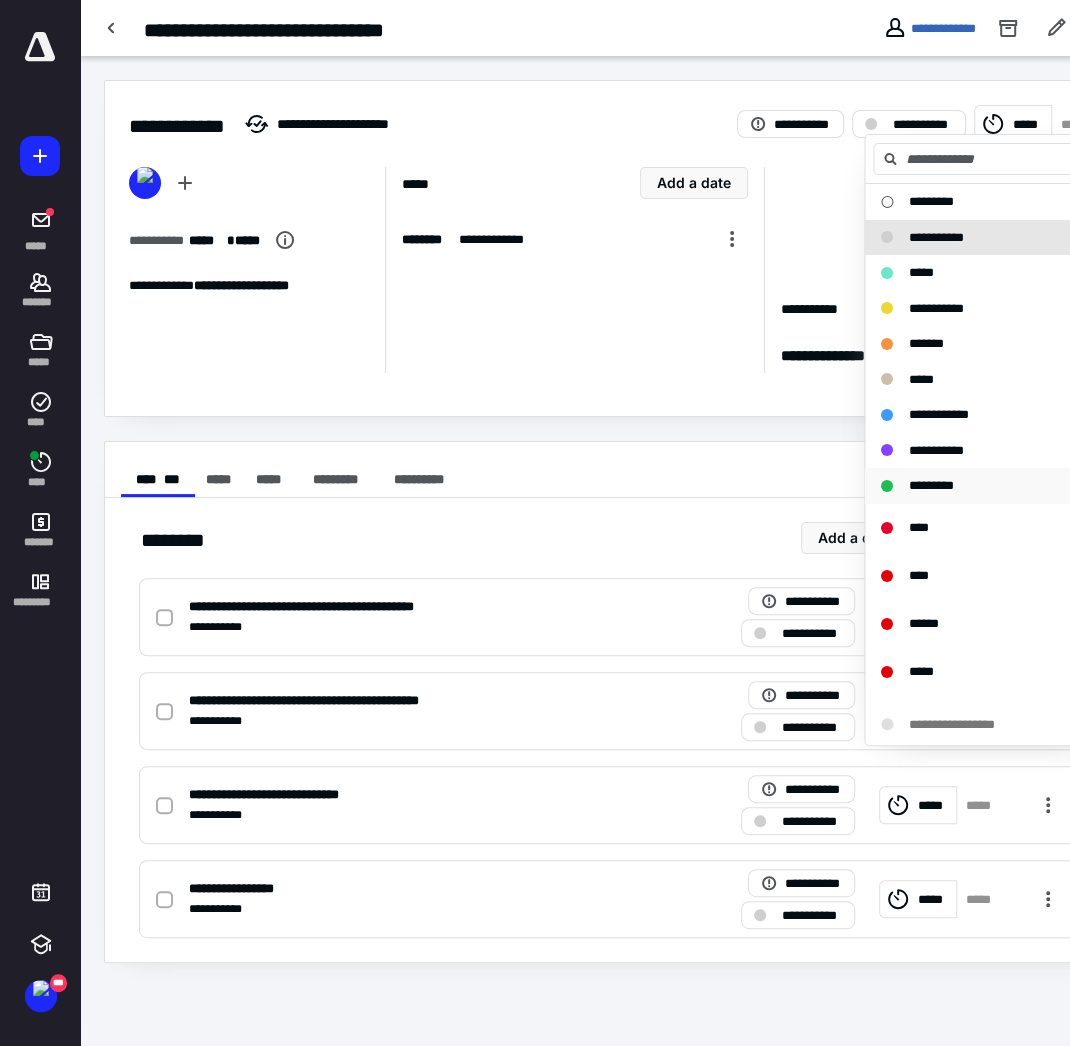 click on "*********" at bounding box center (931, 485) 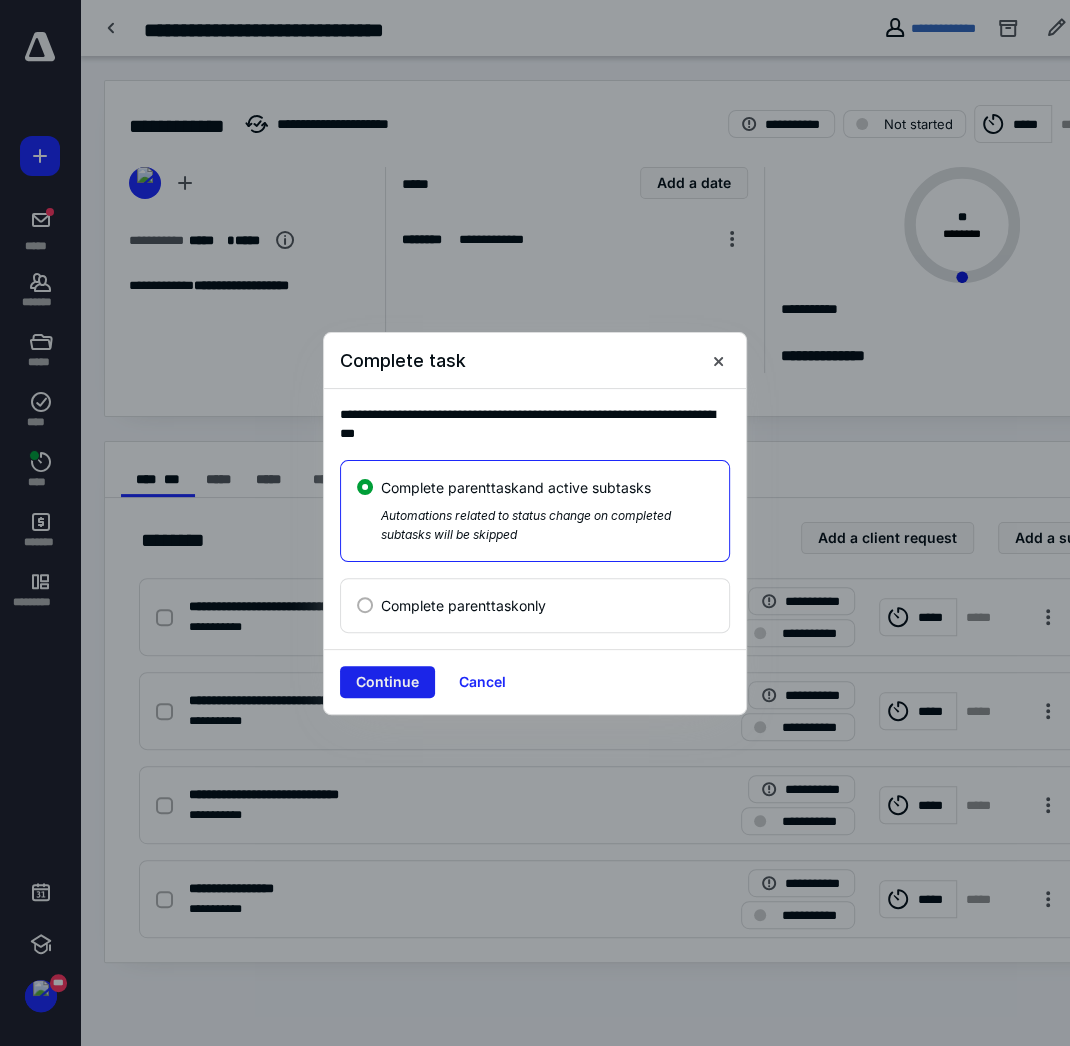 click on "Continue" at bounding box center [387, 682] 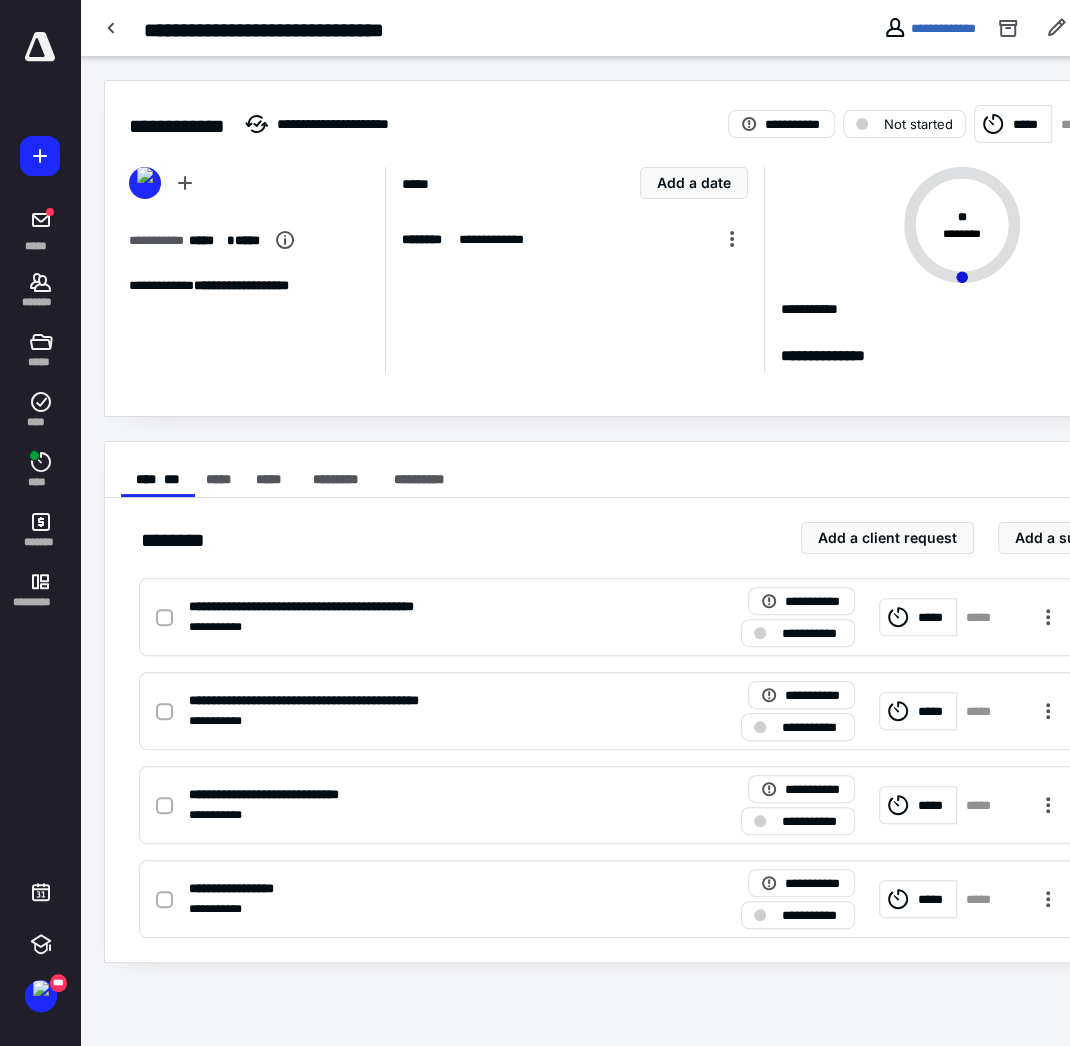 checkbox on "true" 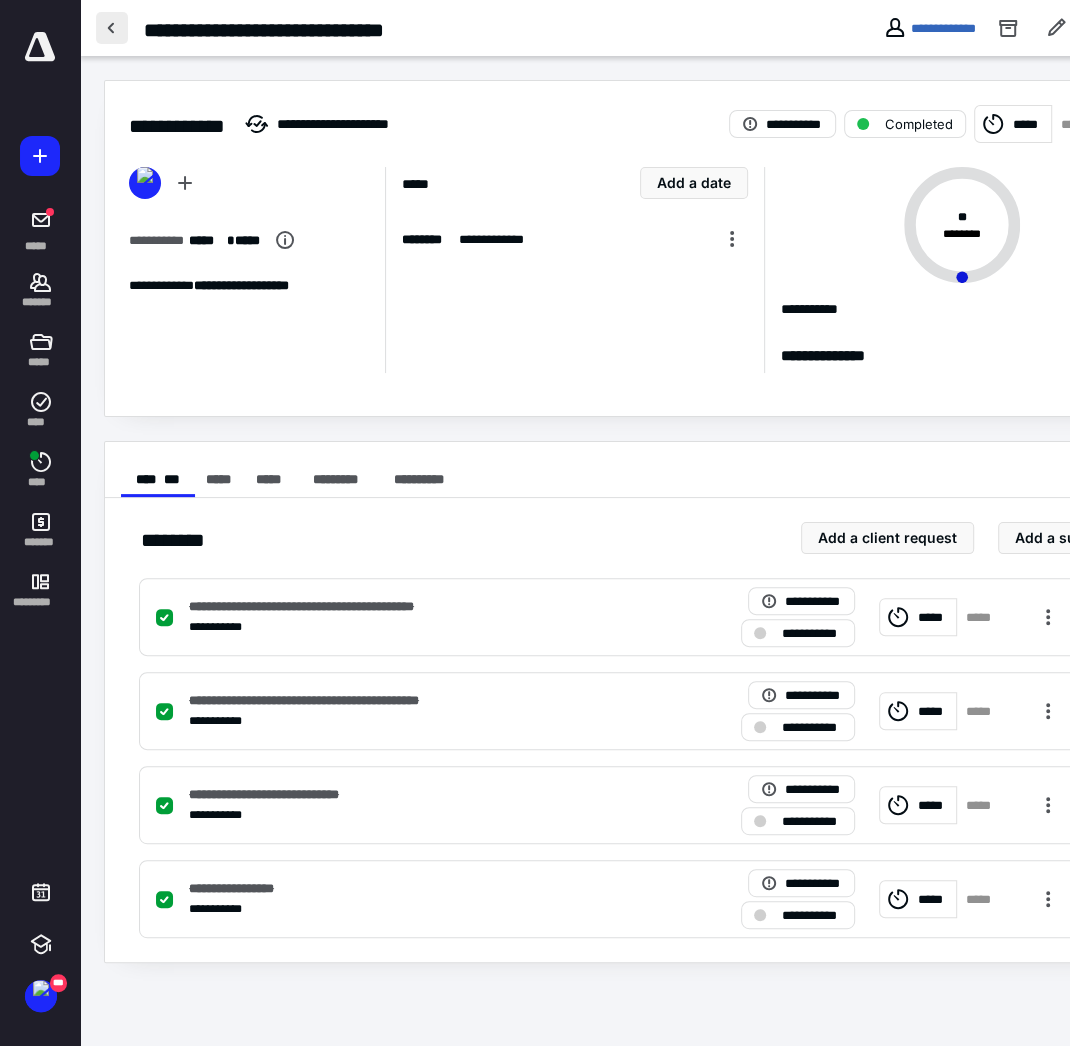 click at bounding box center (112, 28) 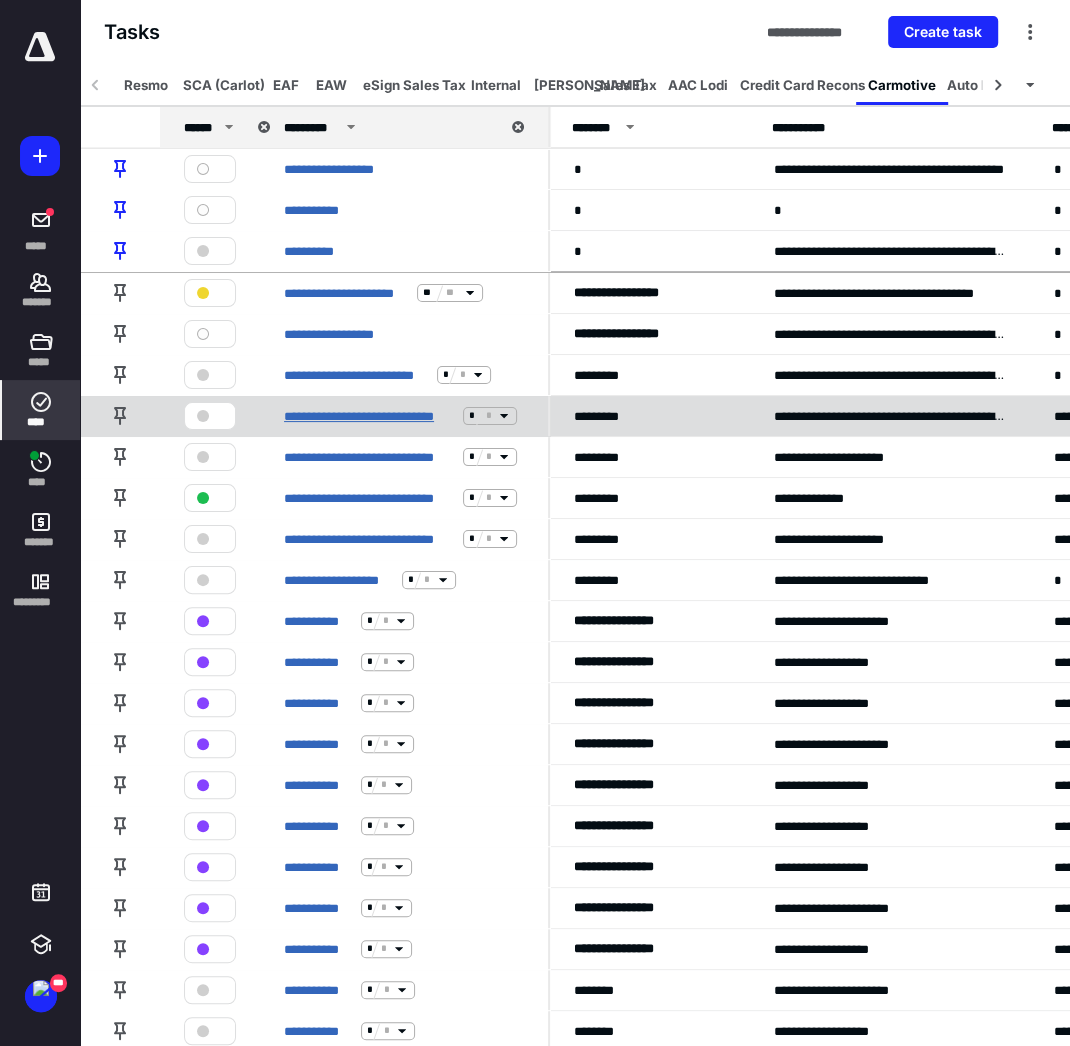 click on "**********" at bounding box center (369, 415) 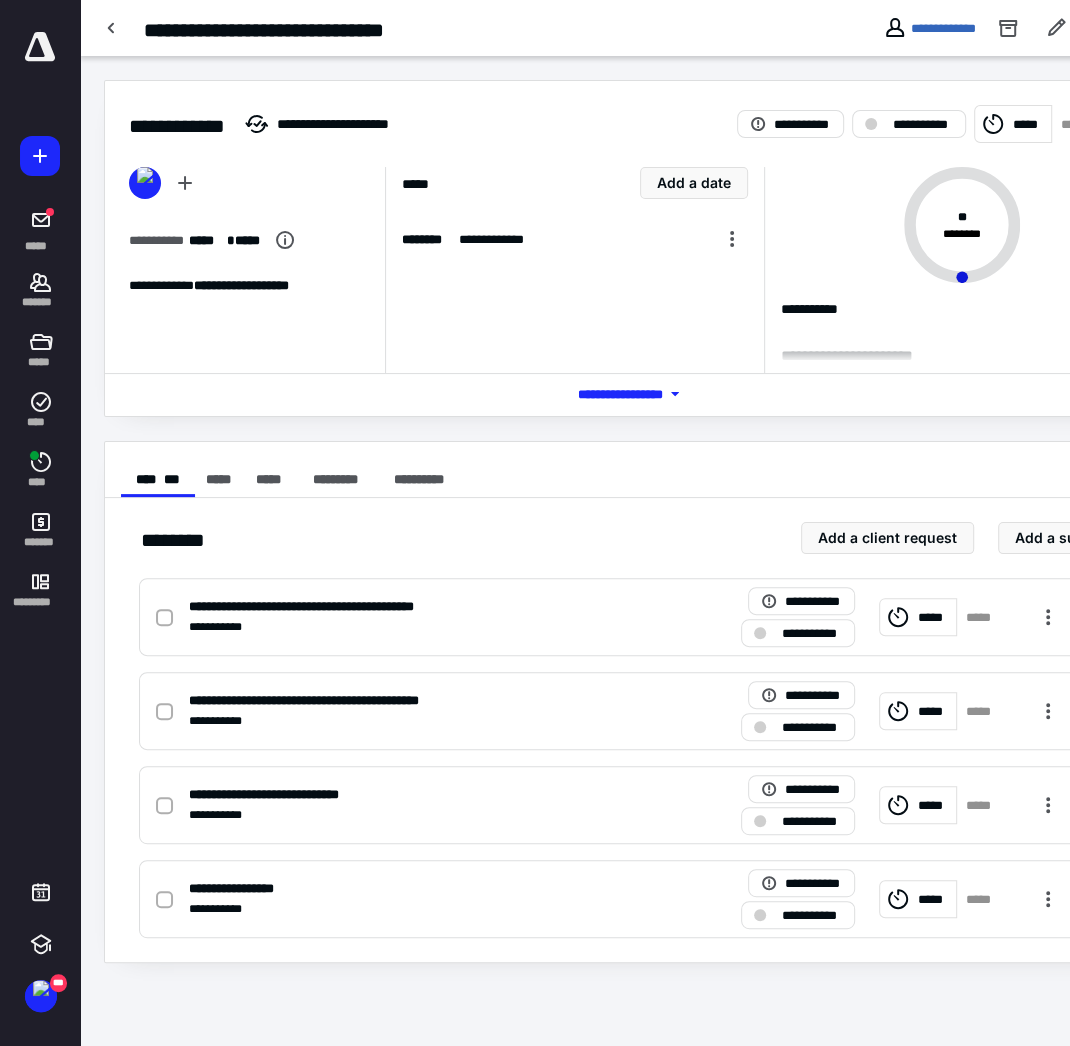 click on "*****" at bounding box center (1029, 123) 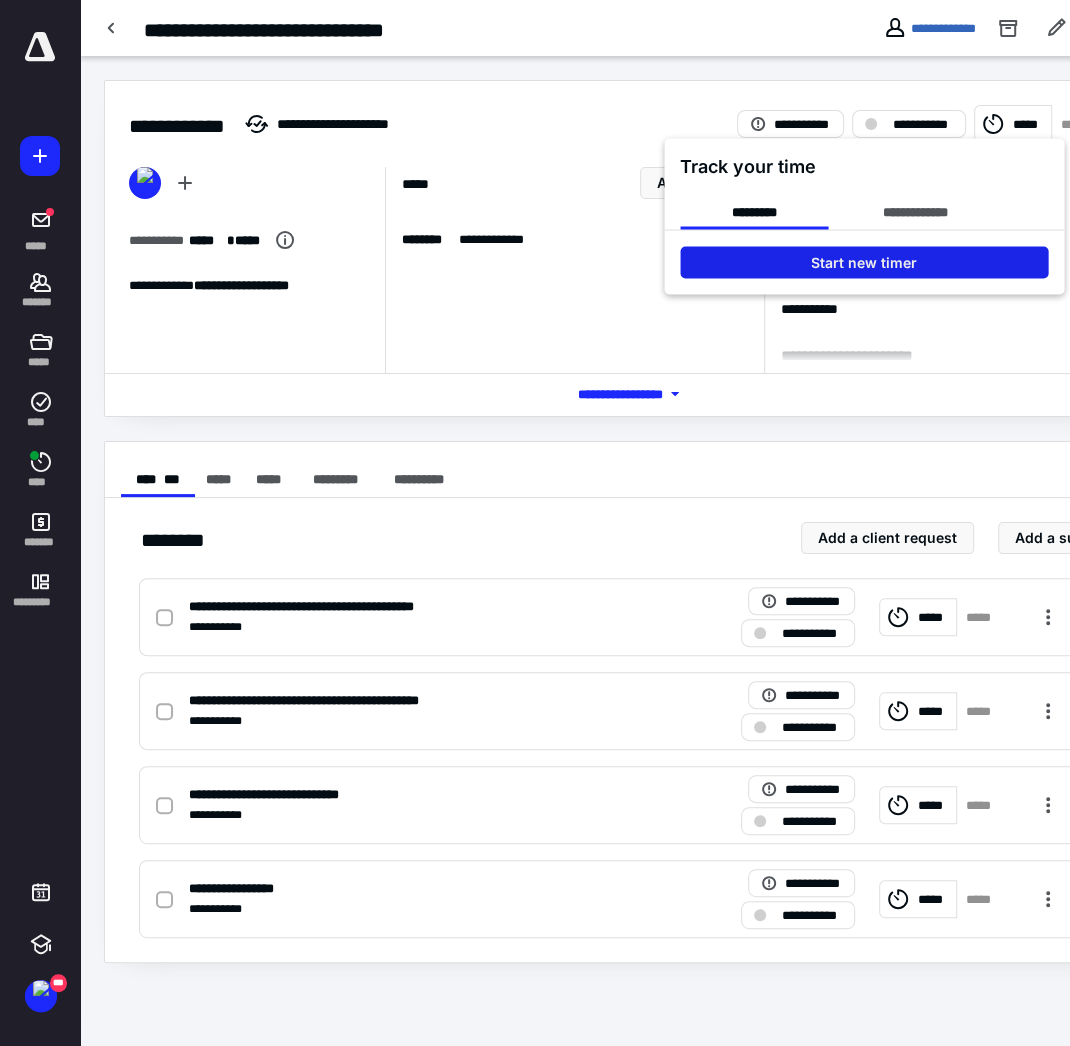 click on "Start new timer" at bounding box center [864, 262] 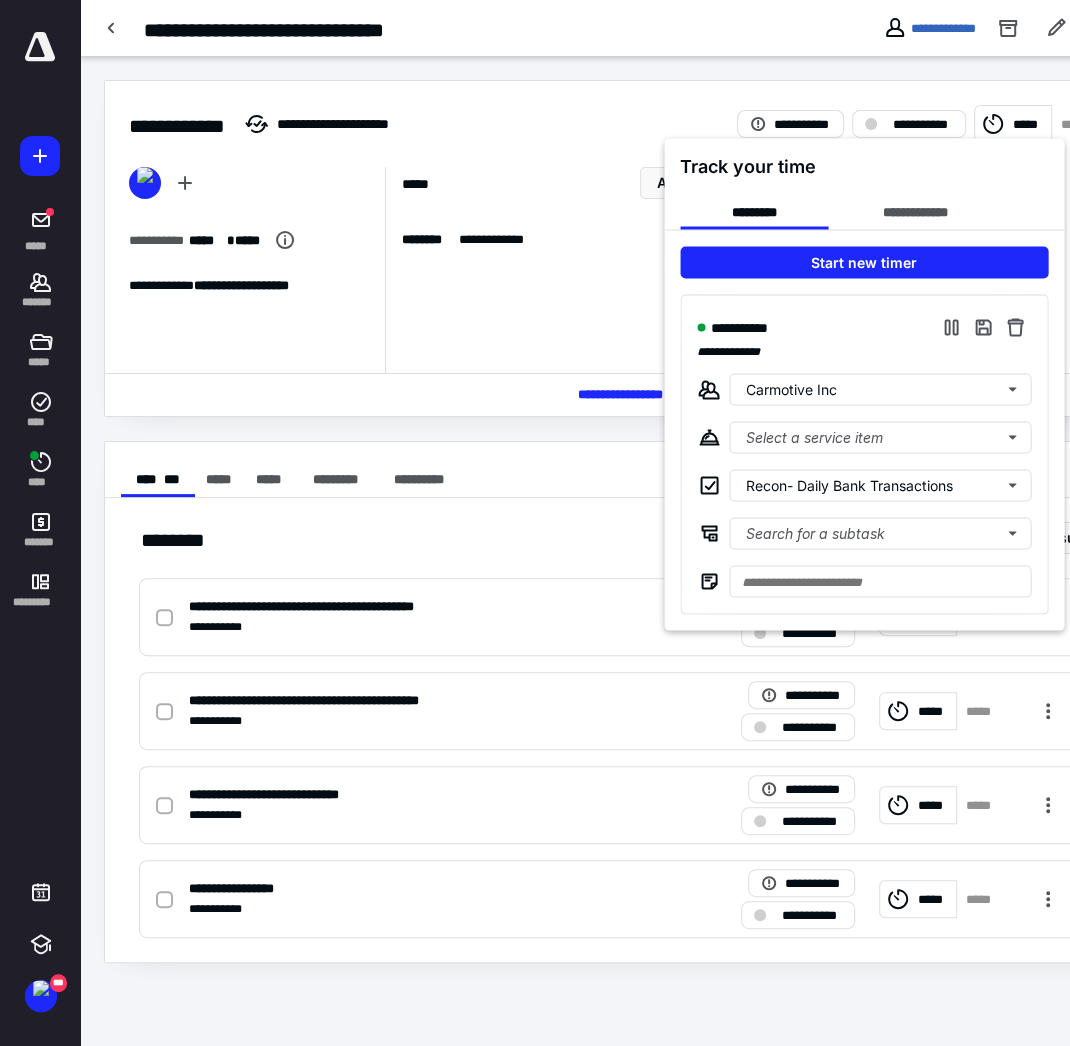click at bounding box center (535, 523) 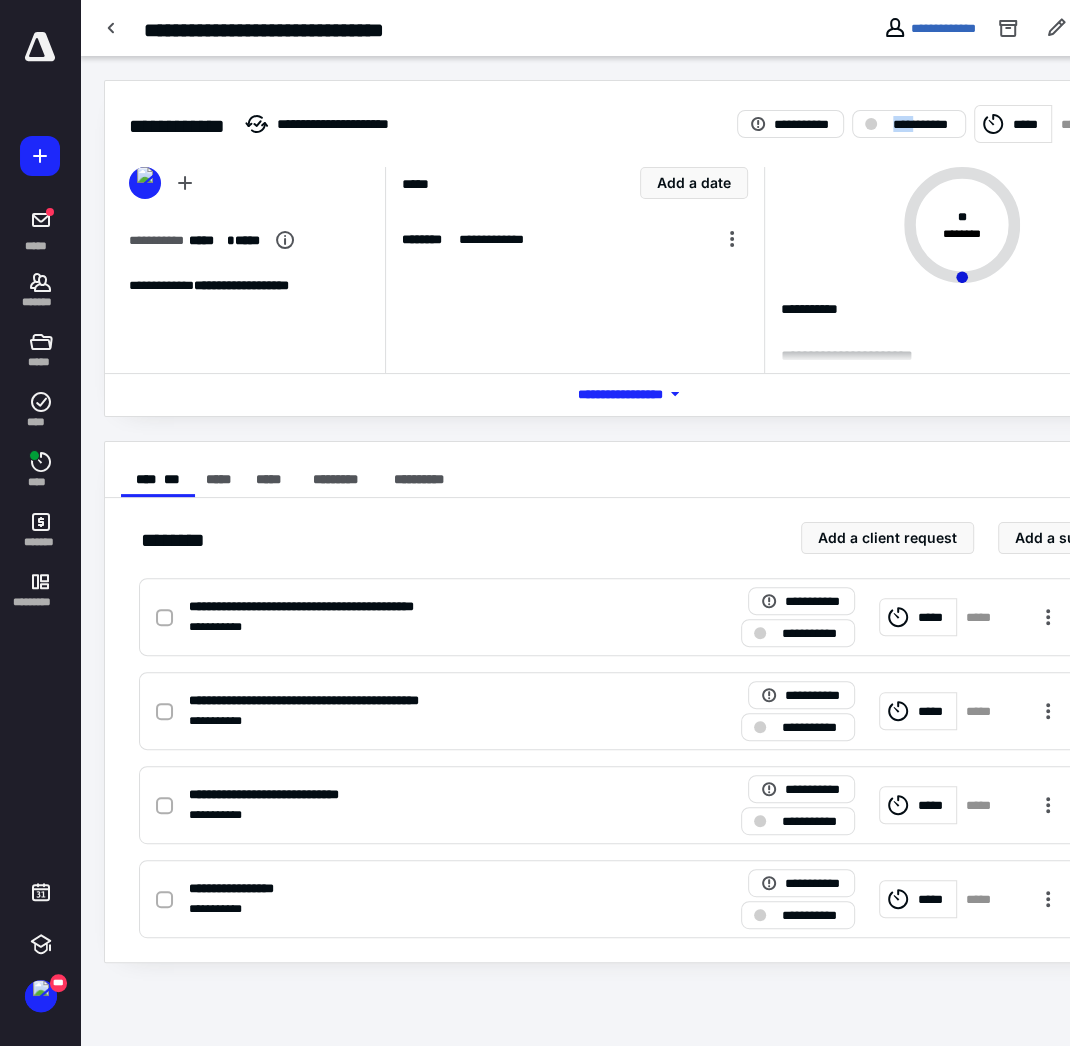 click on "**********" at bounding box center (909, 124) 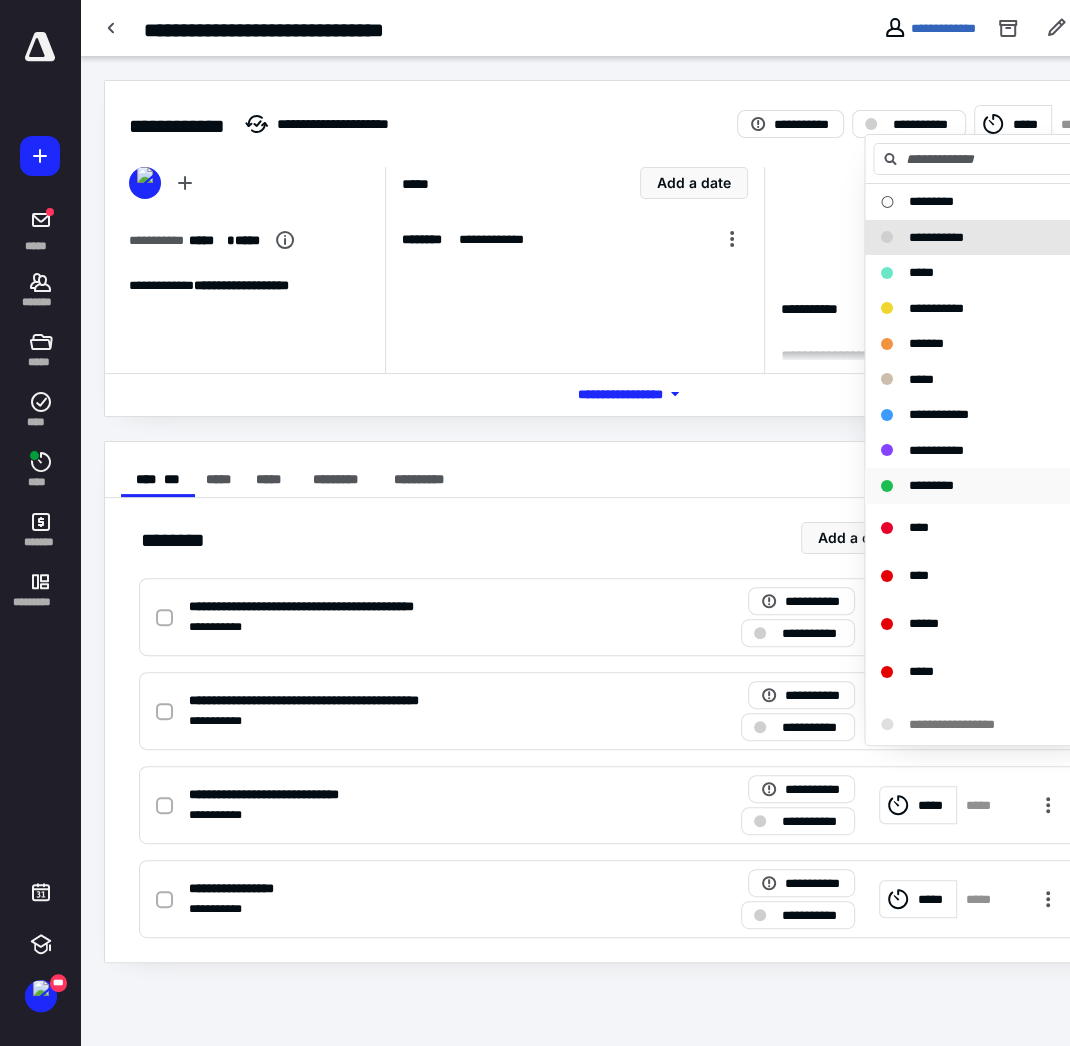 click on "*********" at bounding box center [931, 485] 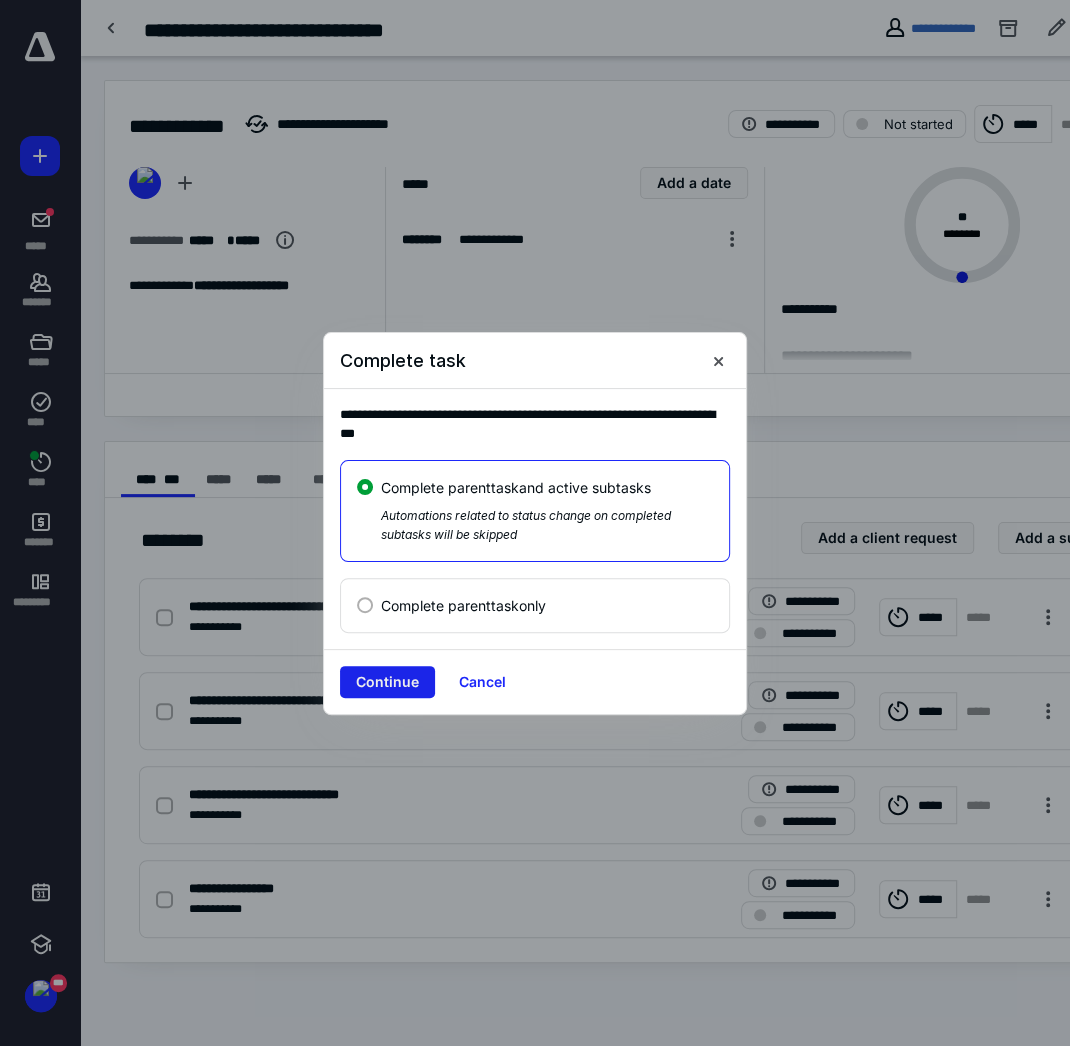 click on "Continue" at bounding box center [387, 682] 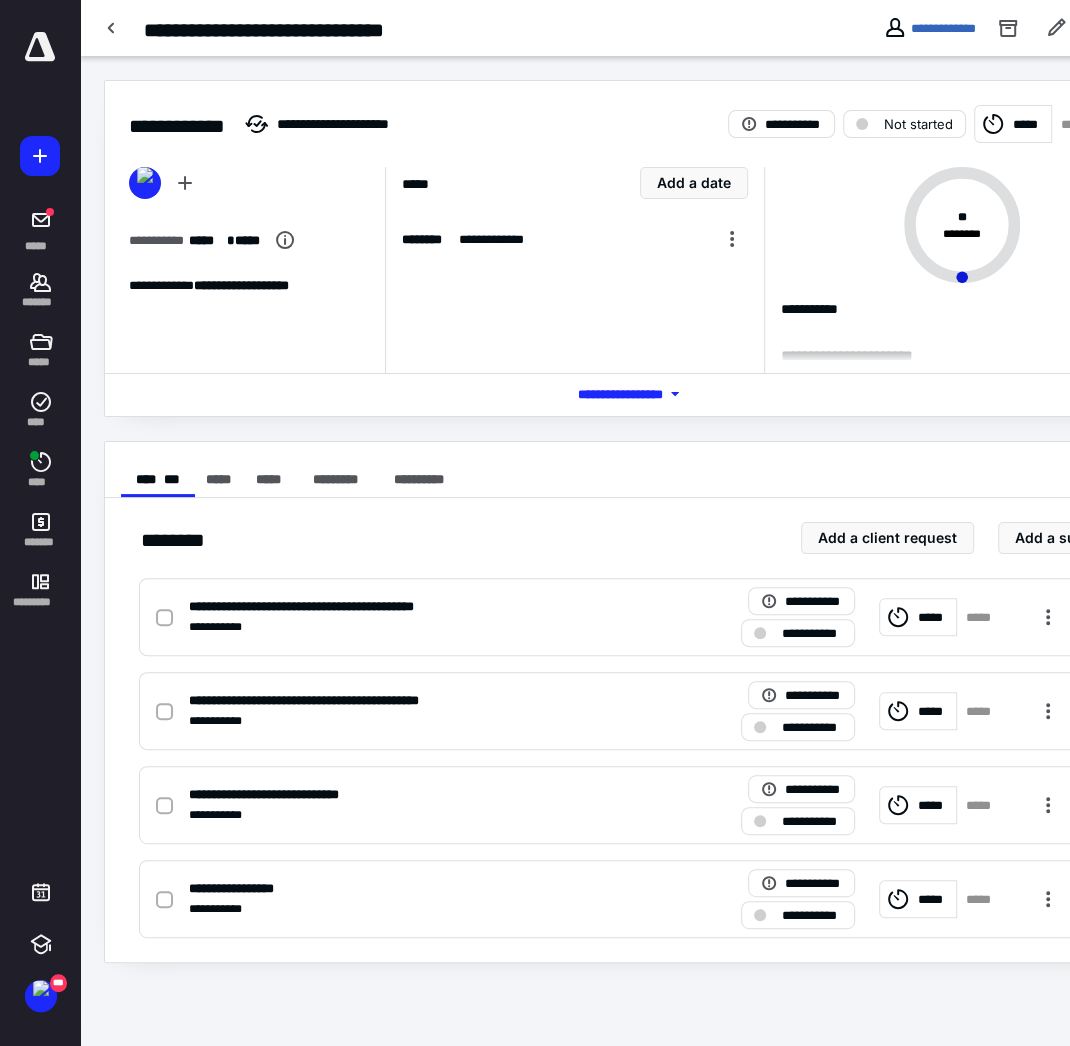checkbox on "true" 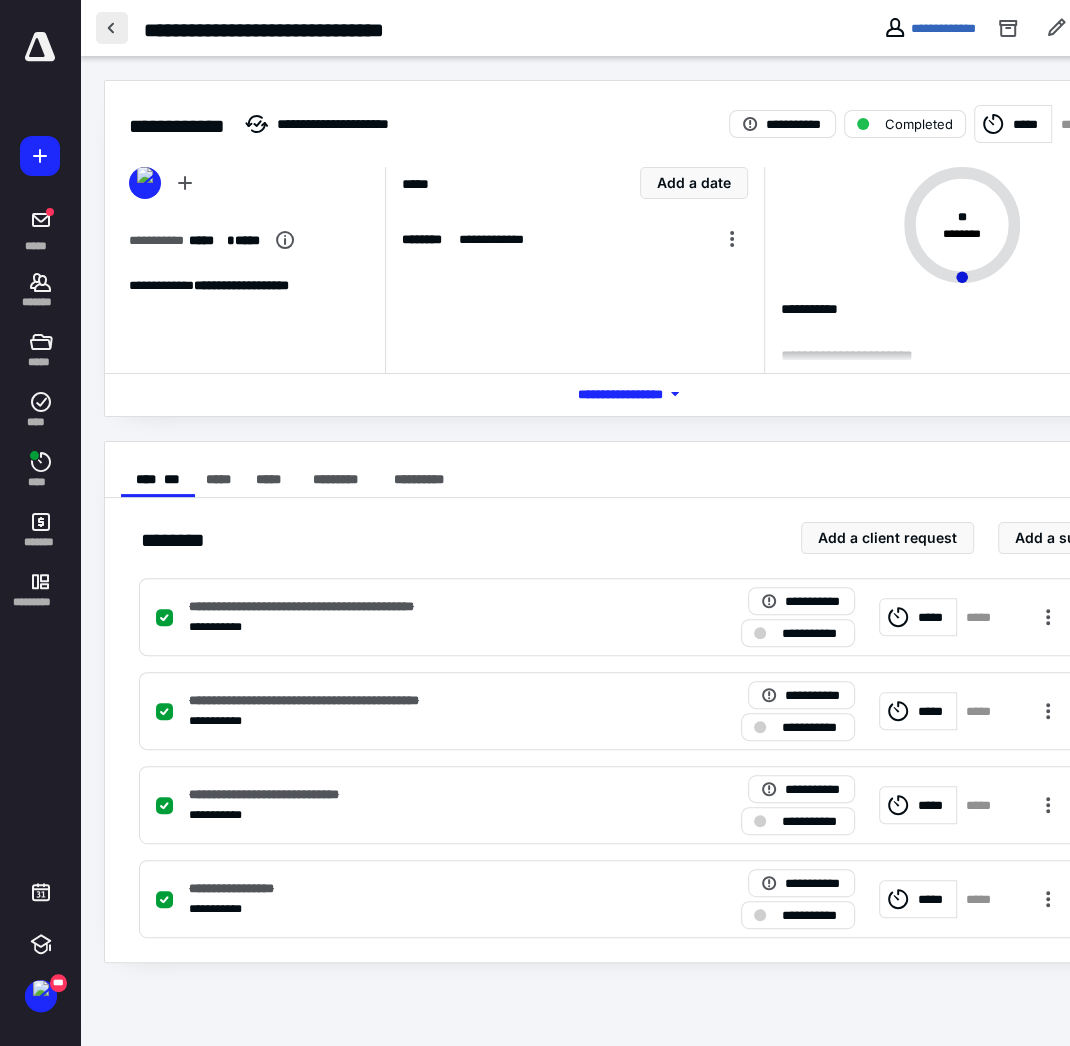 click at bounding box center (112, 28) 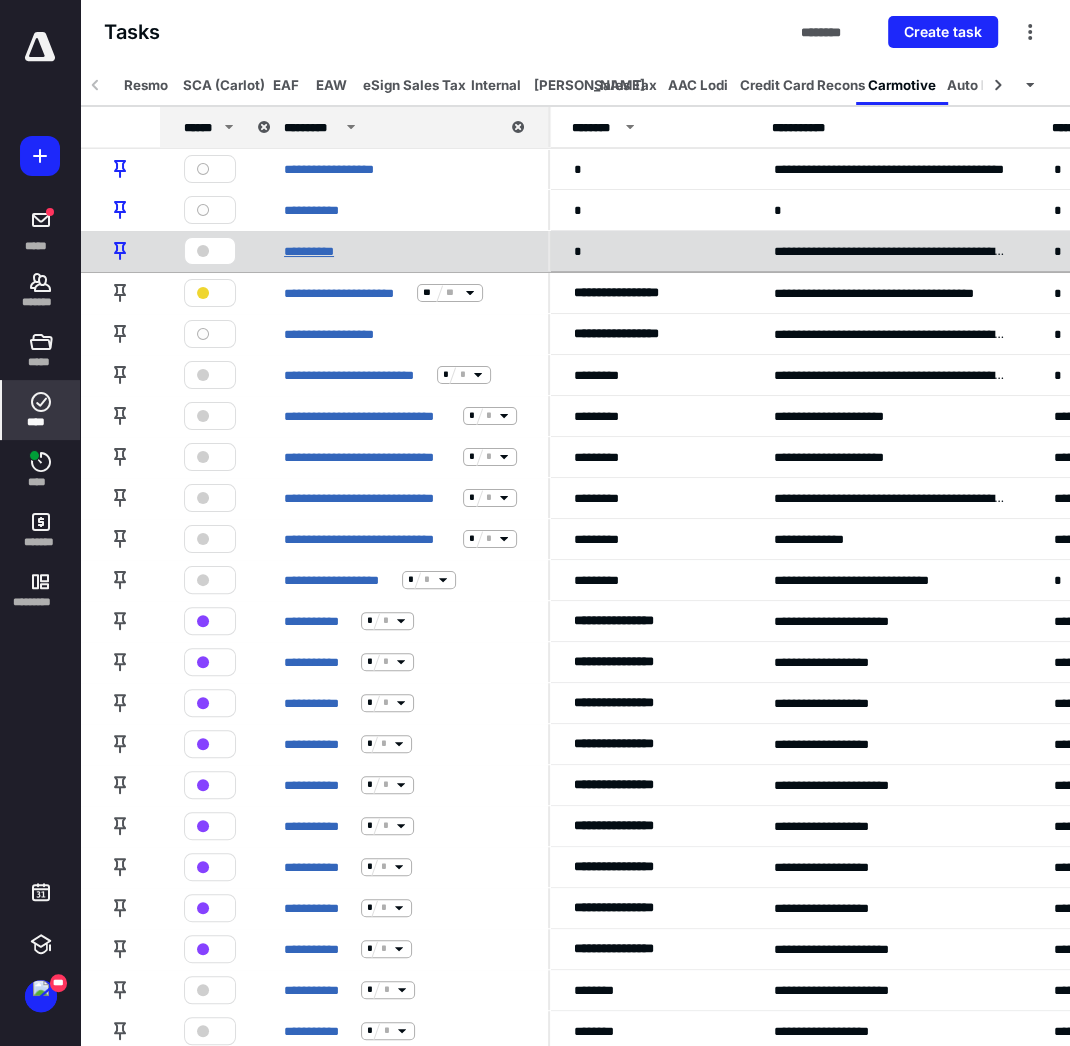 click on "**********" at bounding box center (312, 250) 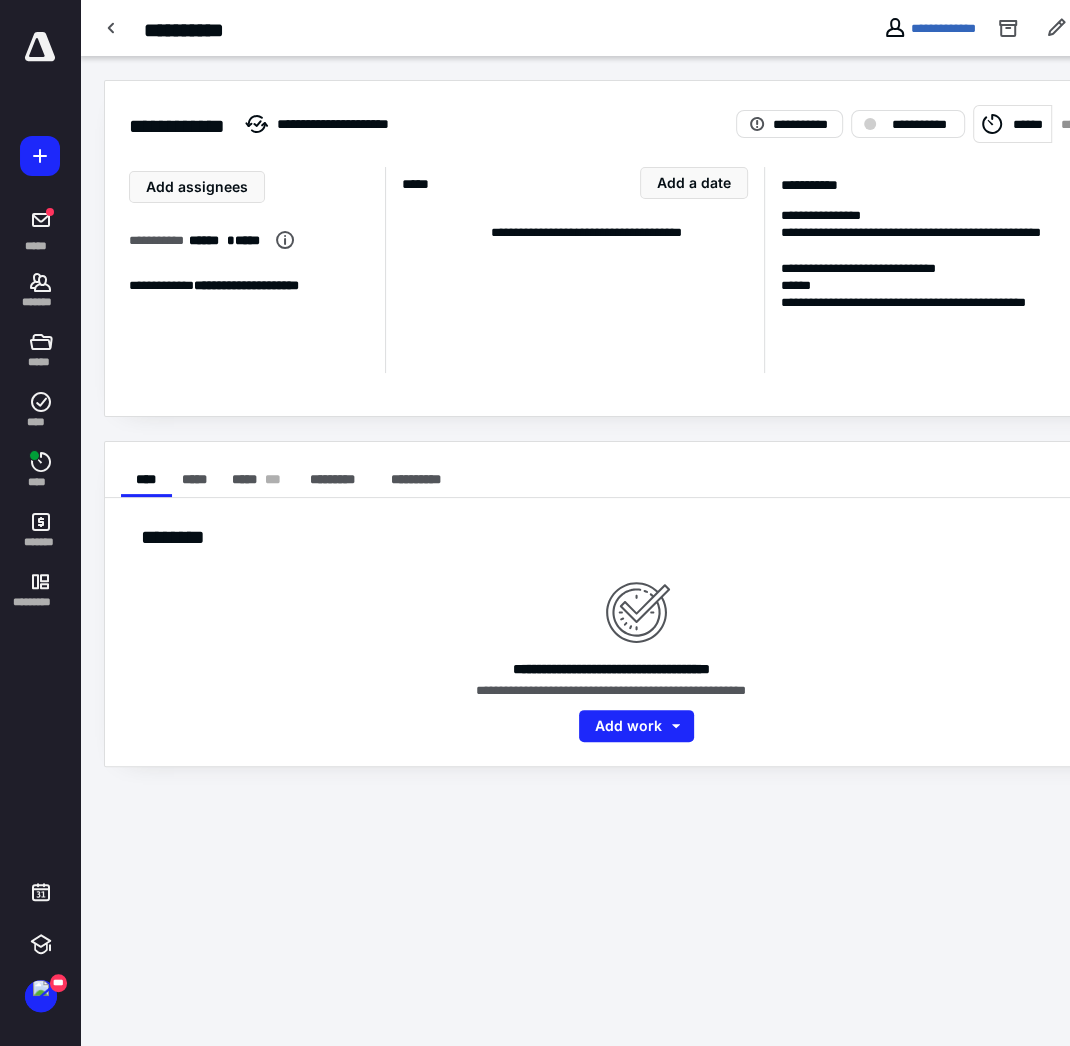 click on "******" at bounding box center [1012, 124] 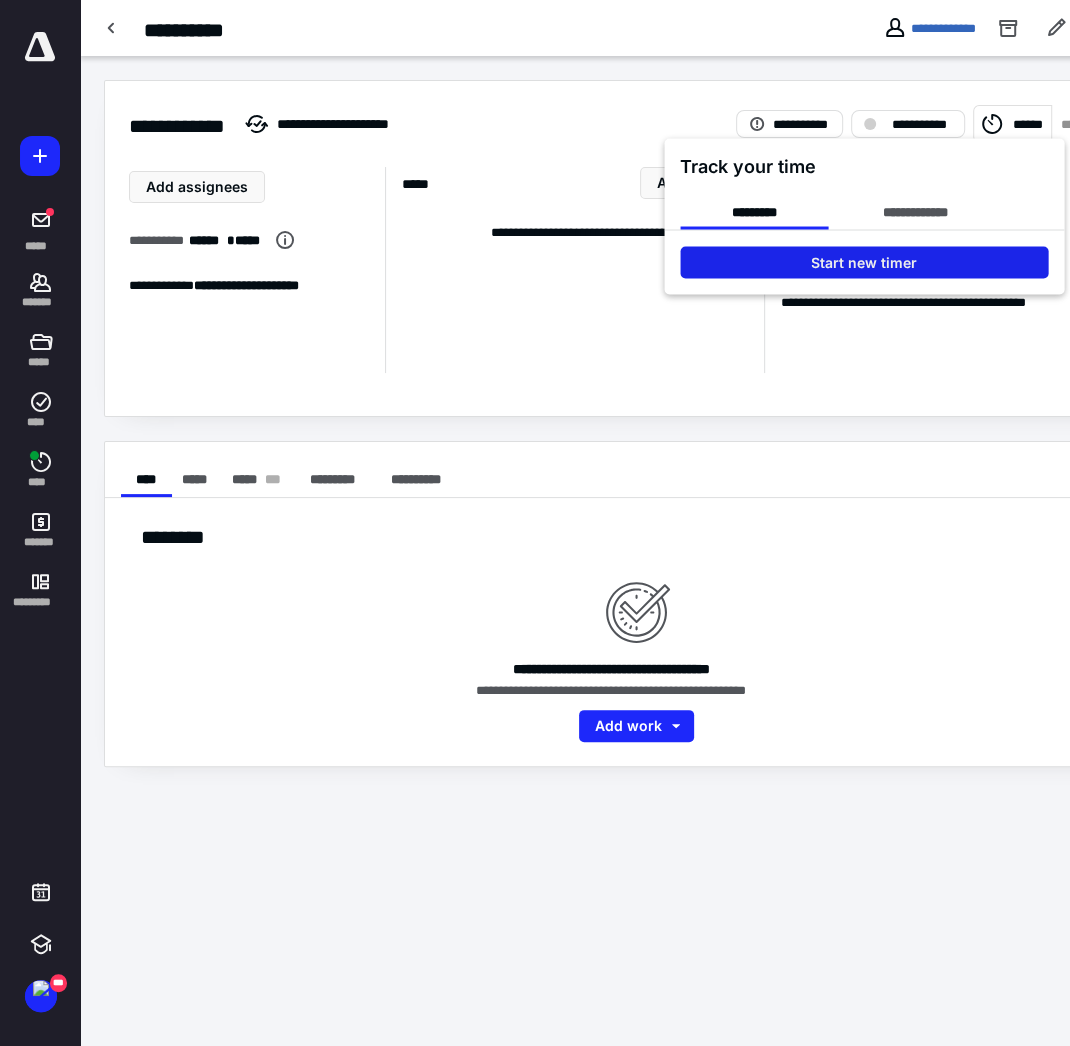 click on "Start new timer" at bounding box center [864, 262] 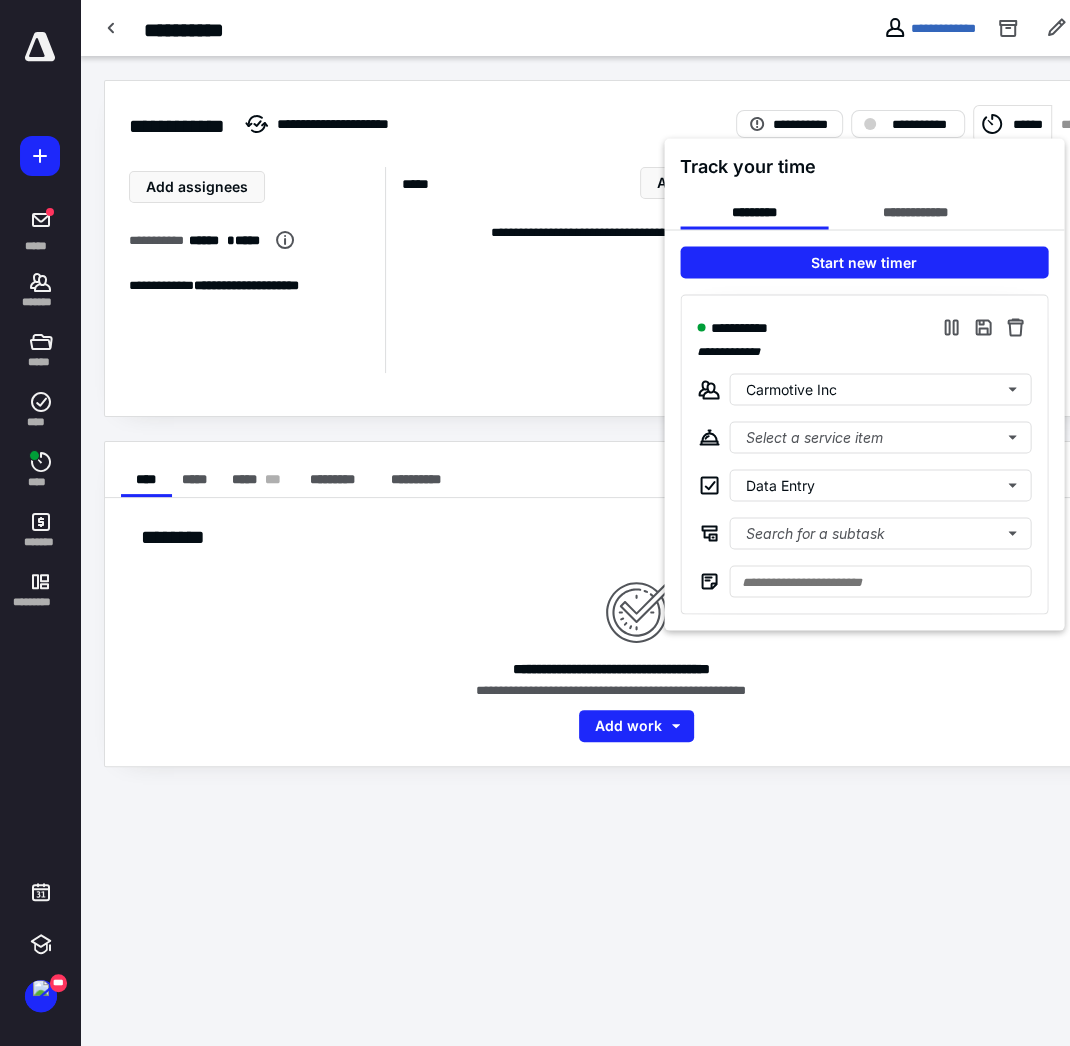 drag, startPoint x: 588, startPoint y: 333, endPoint x: 810, endPoint y: 323, distance: 222.22511 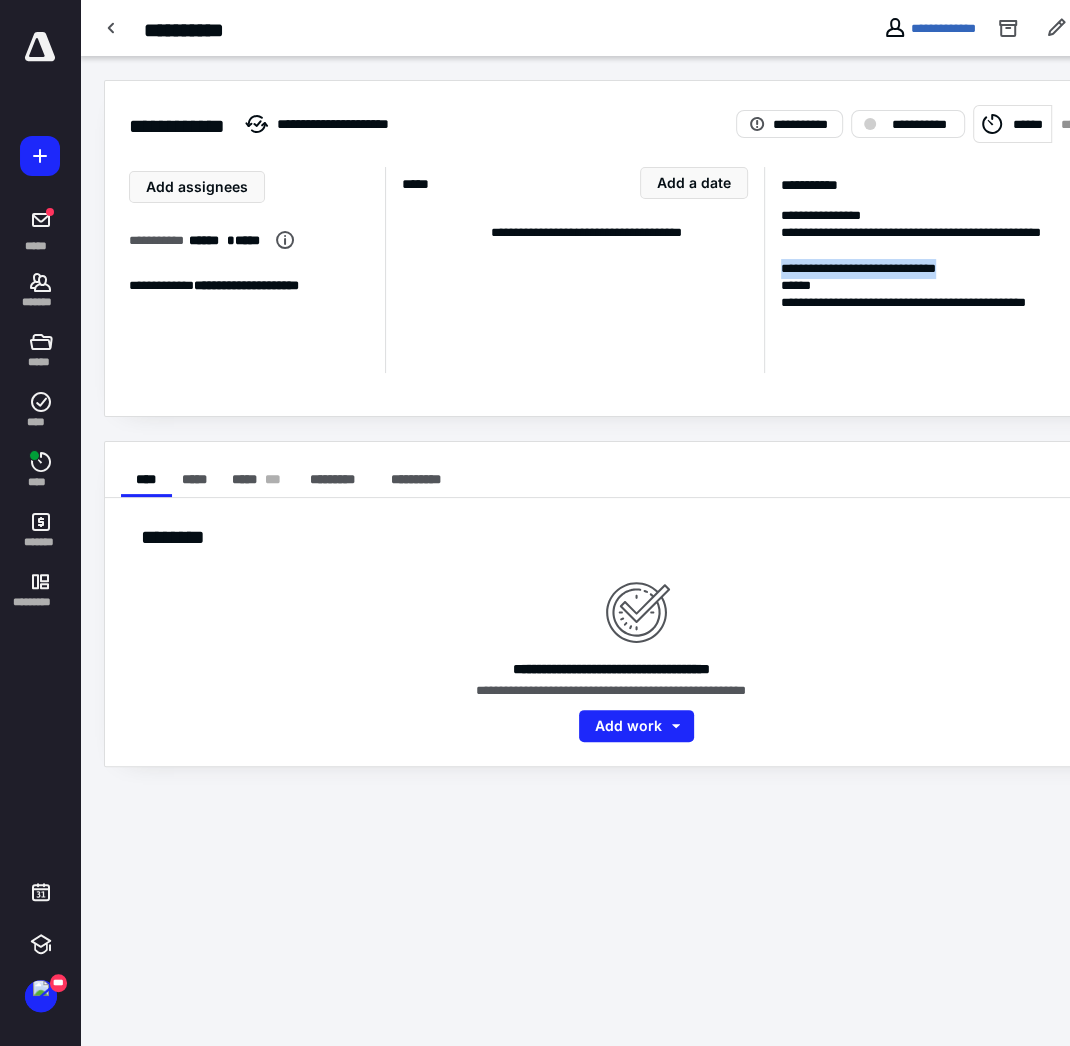 drag, startPoint x: 955, startPoint y: 251, endPoint x: 764, endPoint y: 258, distance: 191.12823 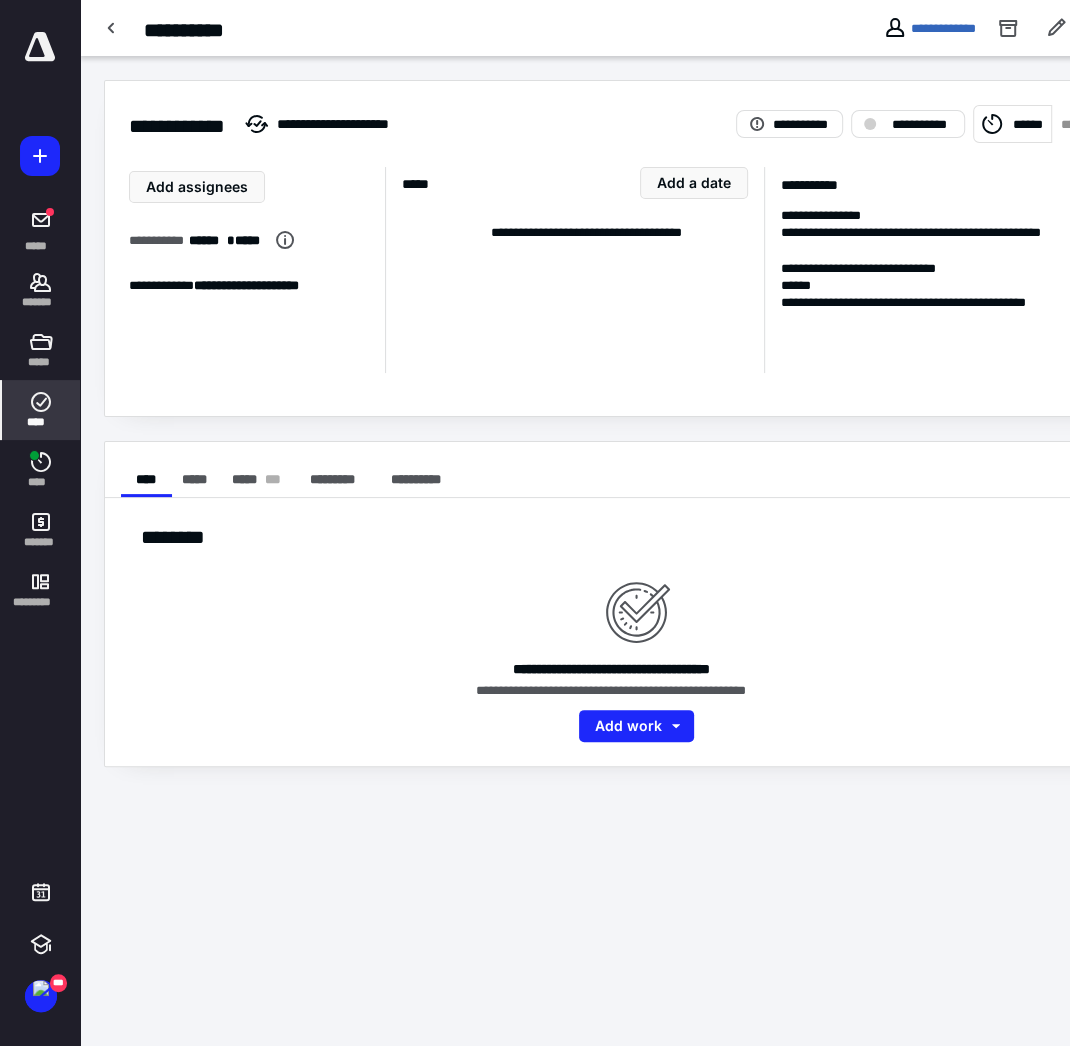 click on "****" at bounding box center [41, 410] 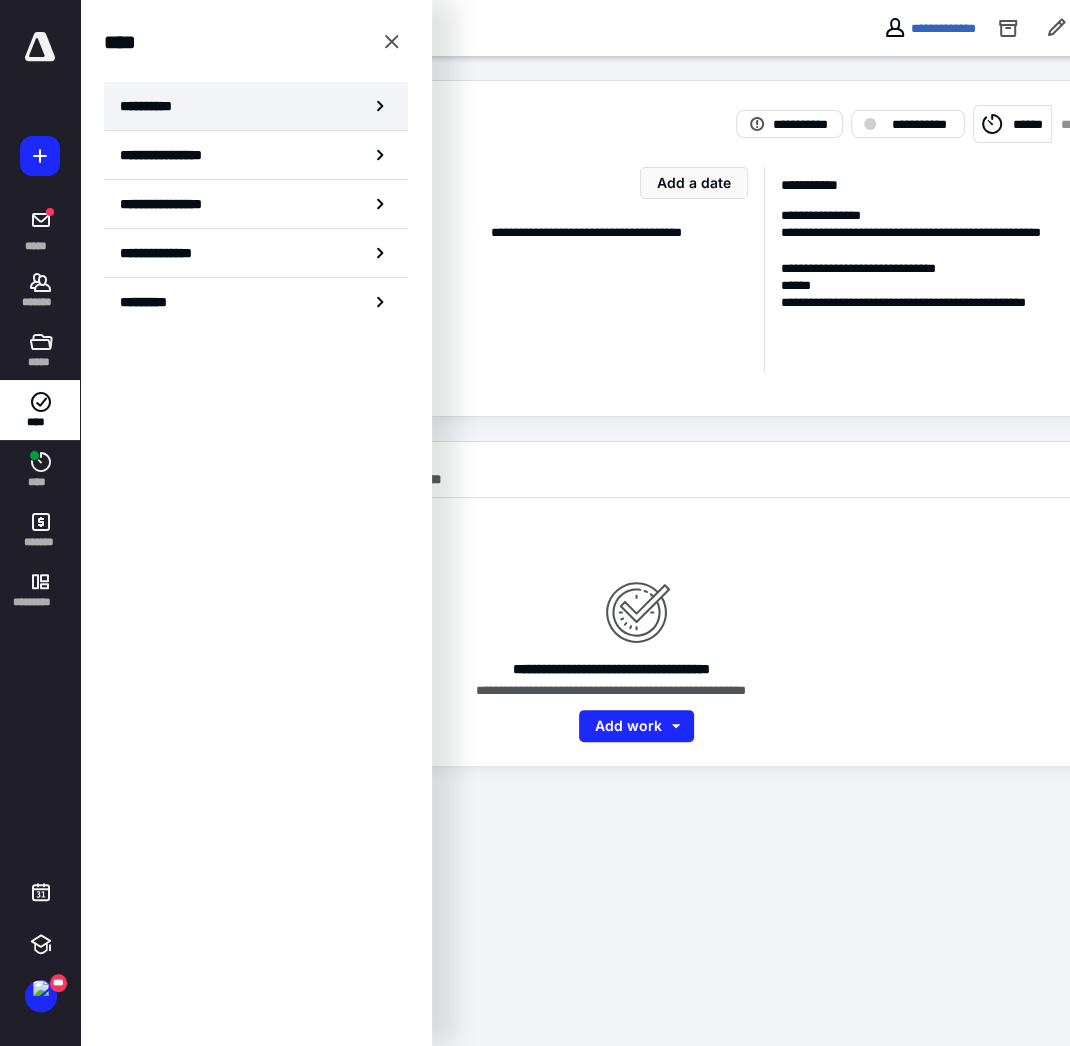 click on "**********" at bounding box center [256, 106] 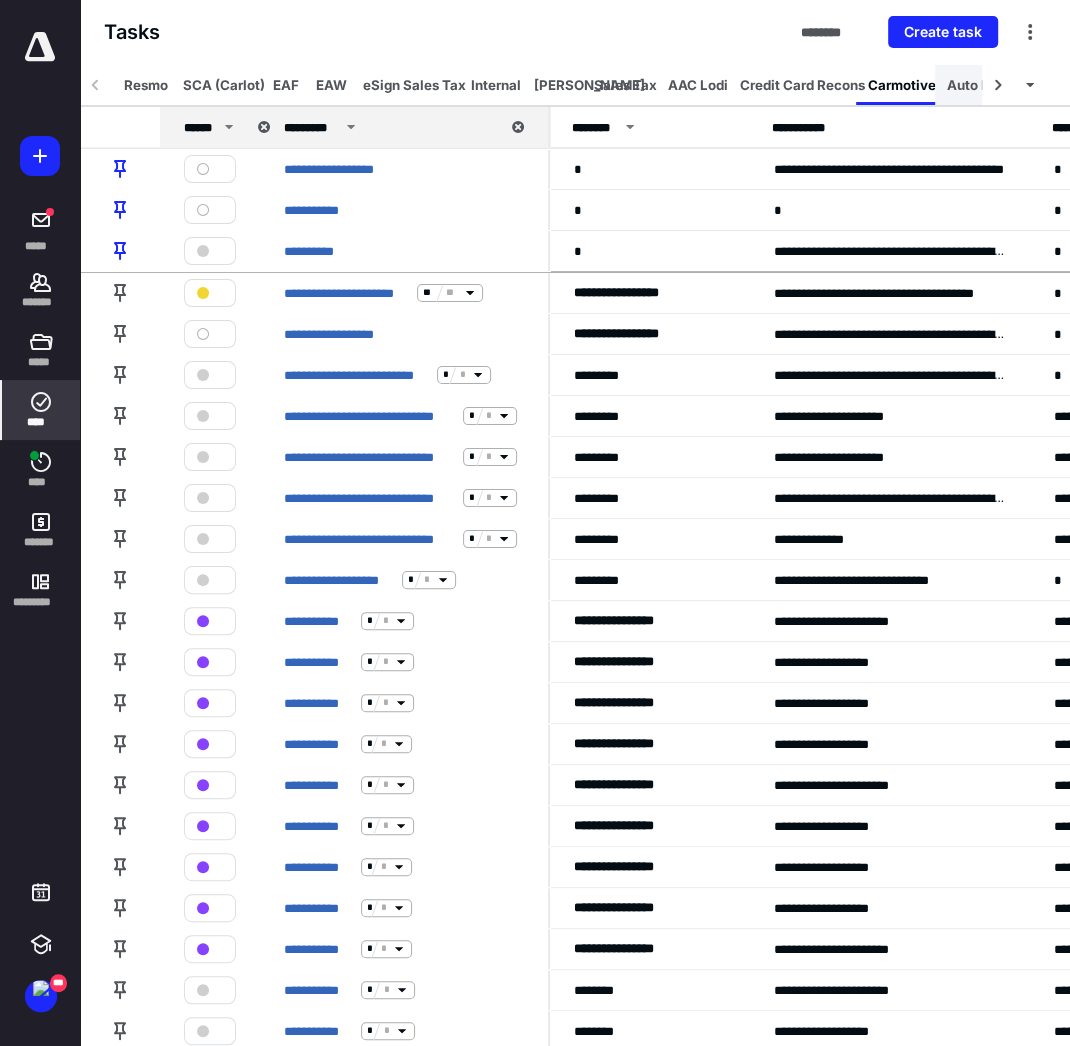click on "Auto Resources Inc" at bounding box center [1009, 85] 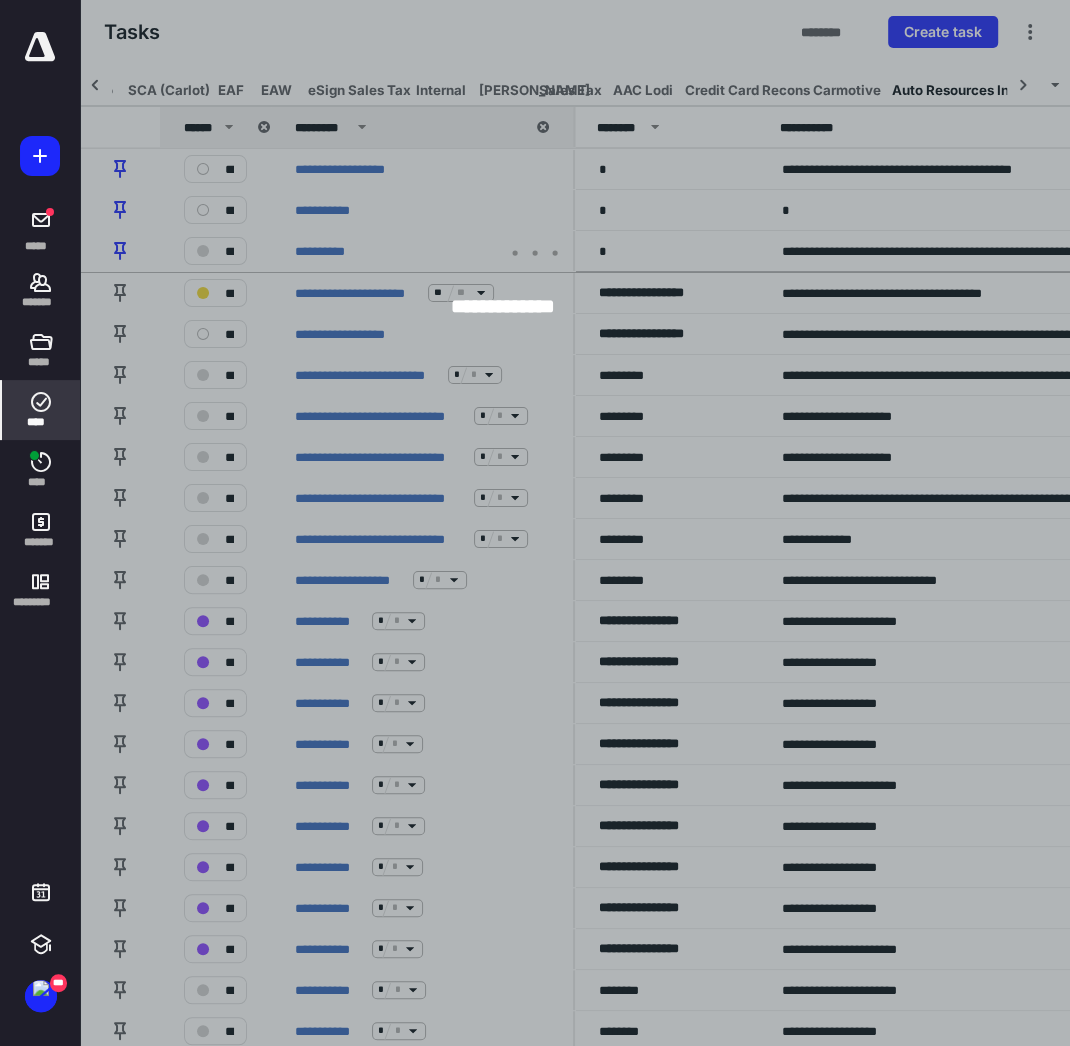 scroll, scrollTop: 0, scrollLeft: 56, axis: horizontal 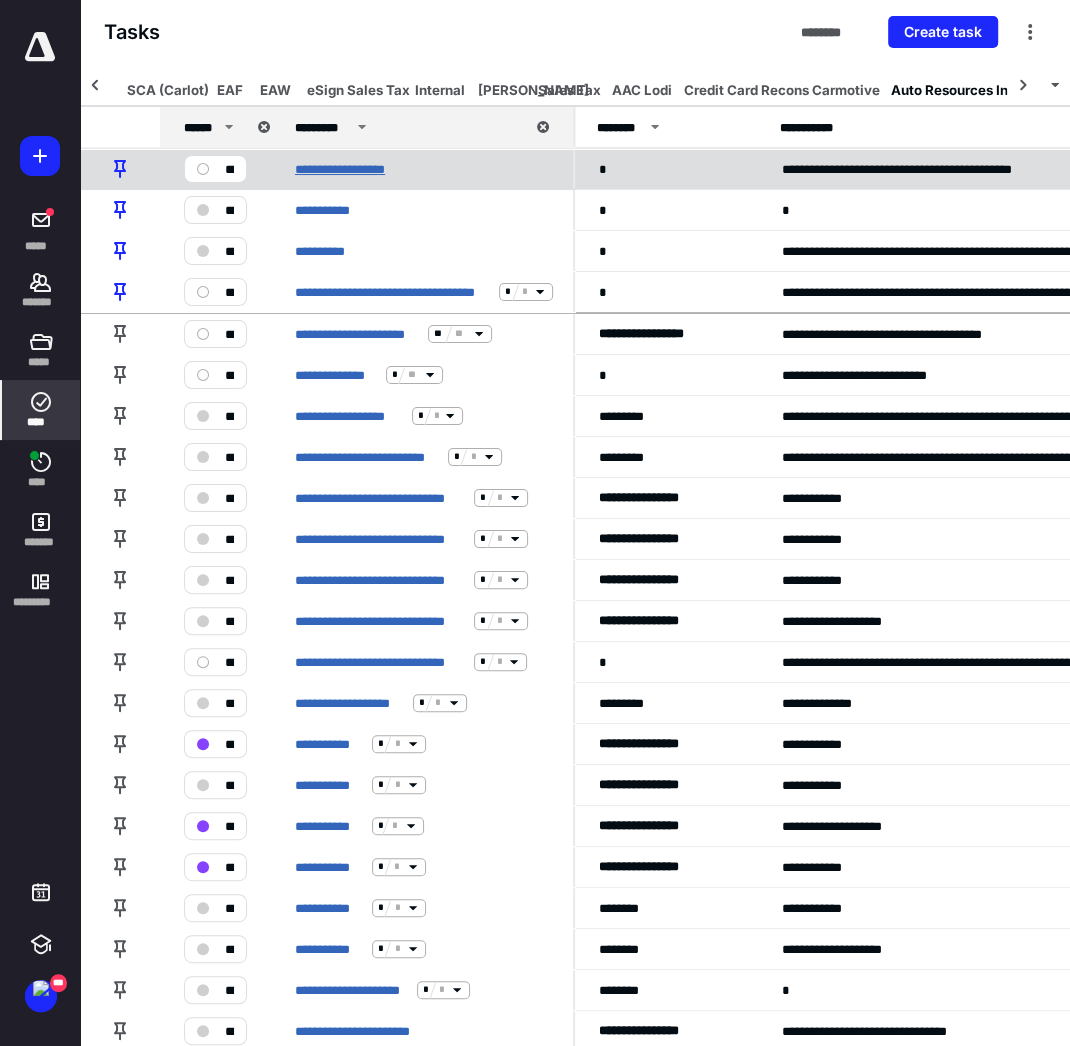click on "**********" at bounding box center [345, 168] 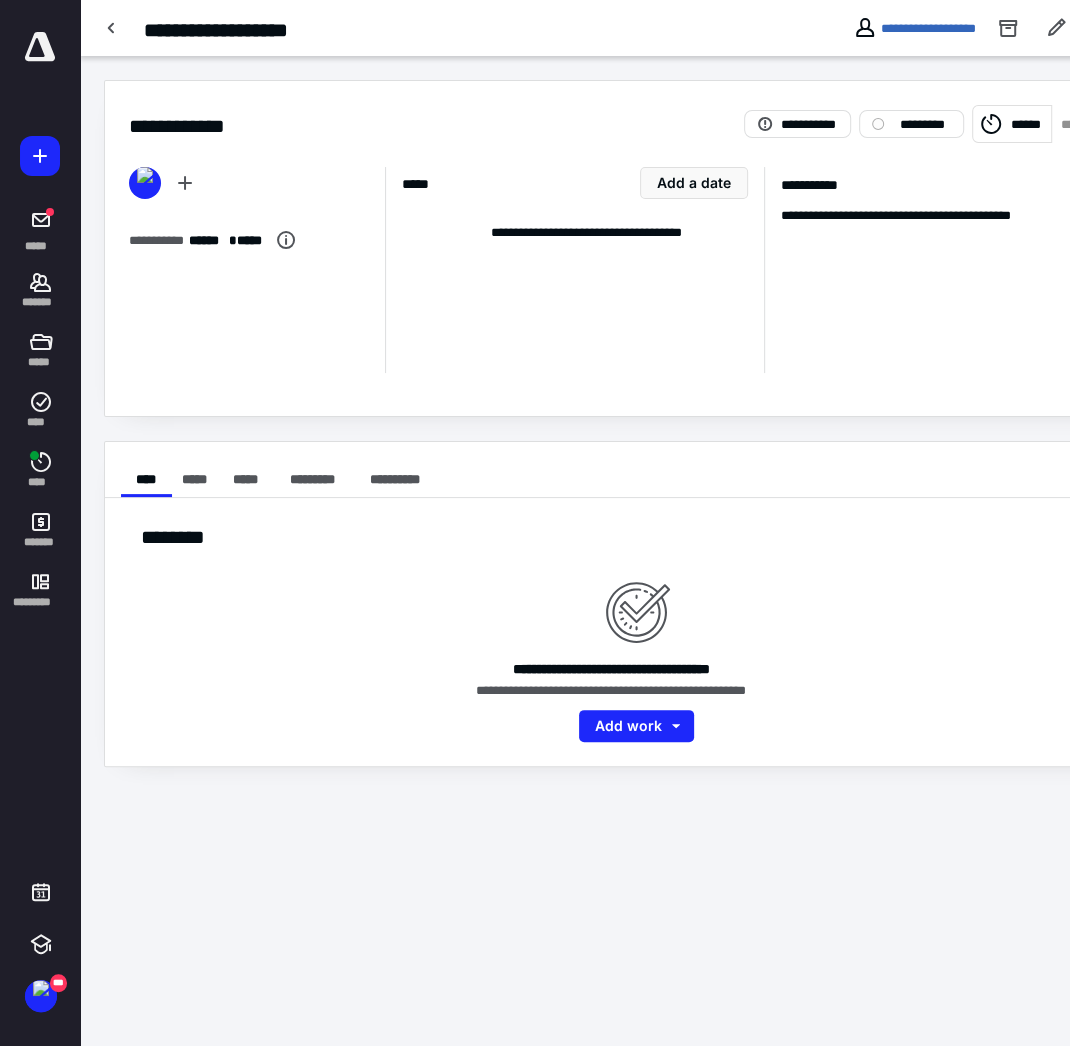 click on "******" at bounding box center (1012, 124) 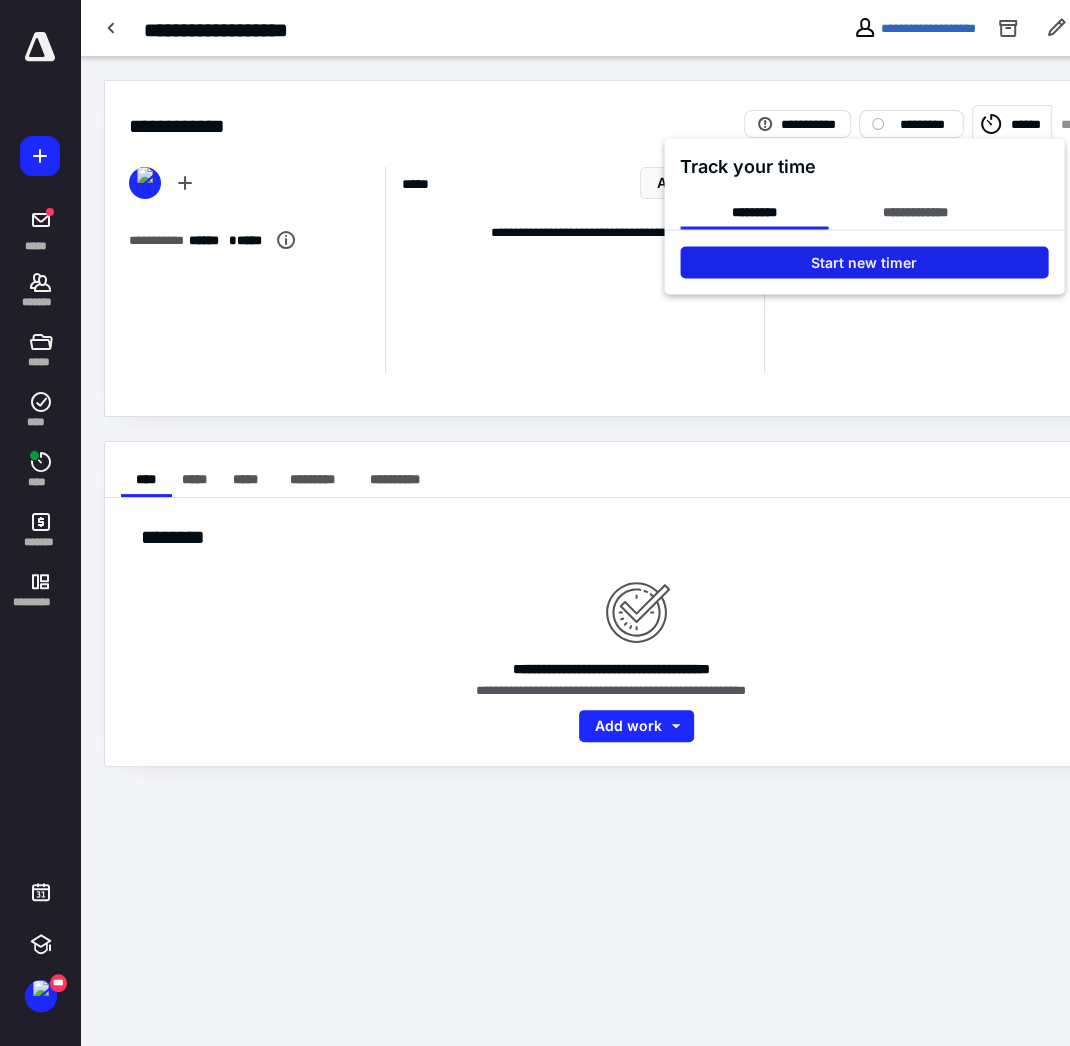 click on "Start new timer" at bounding box center (864, 262) 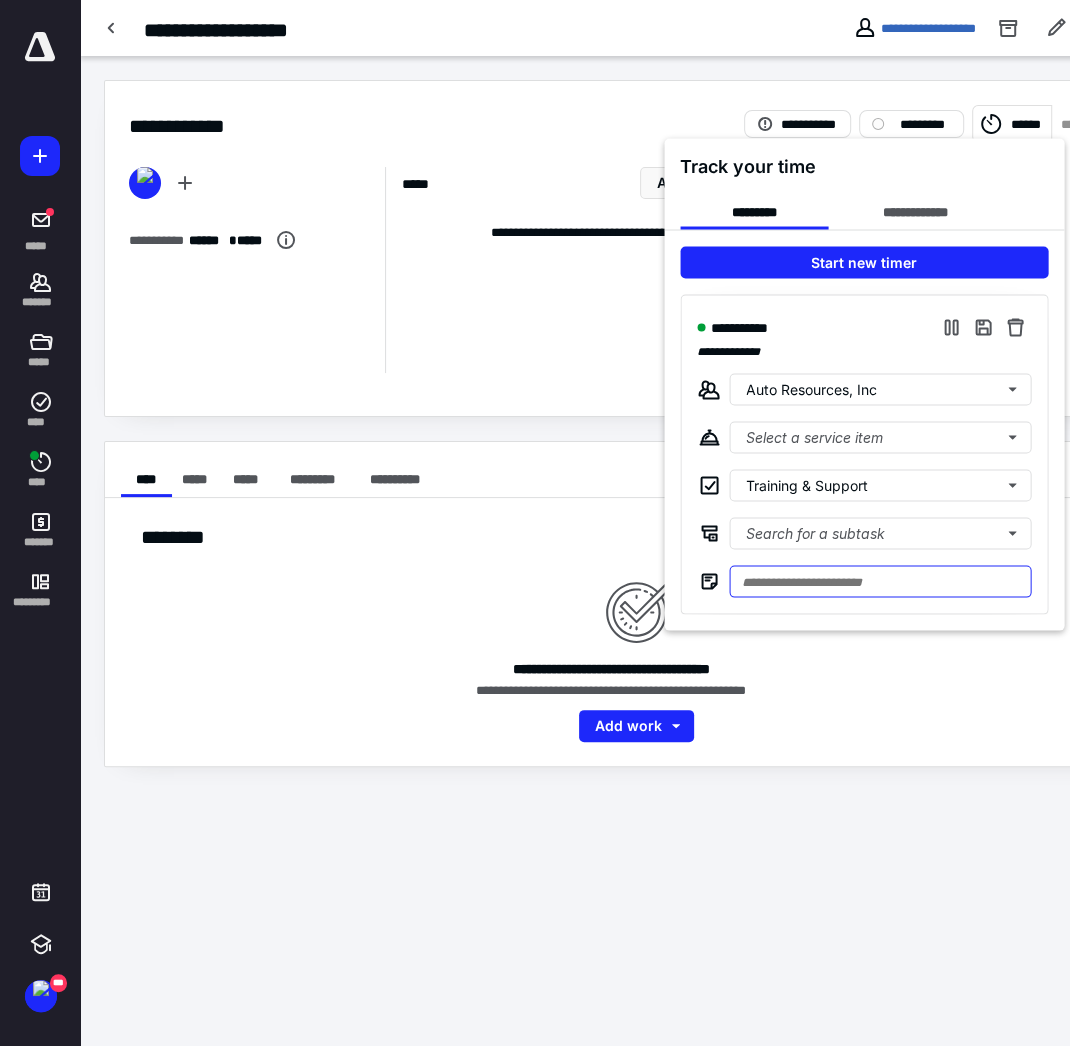 click at bounding box center [880, 581] 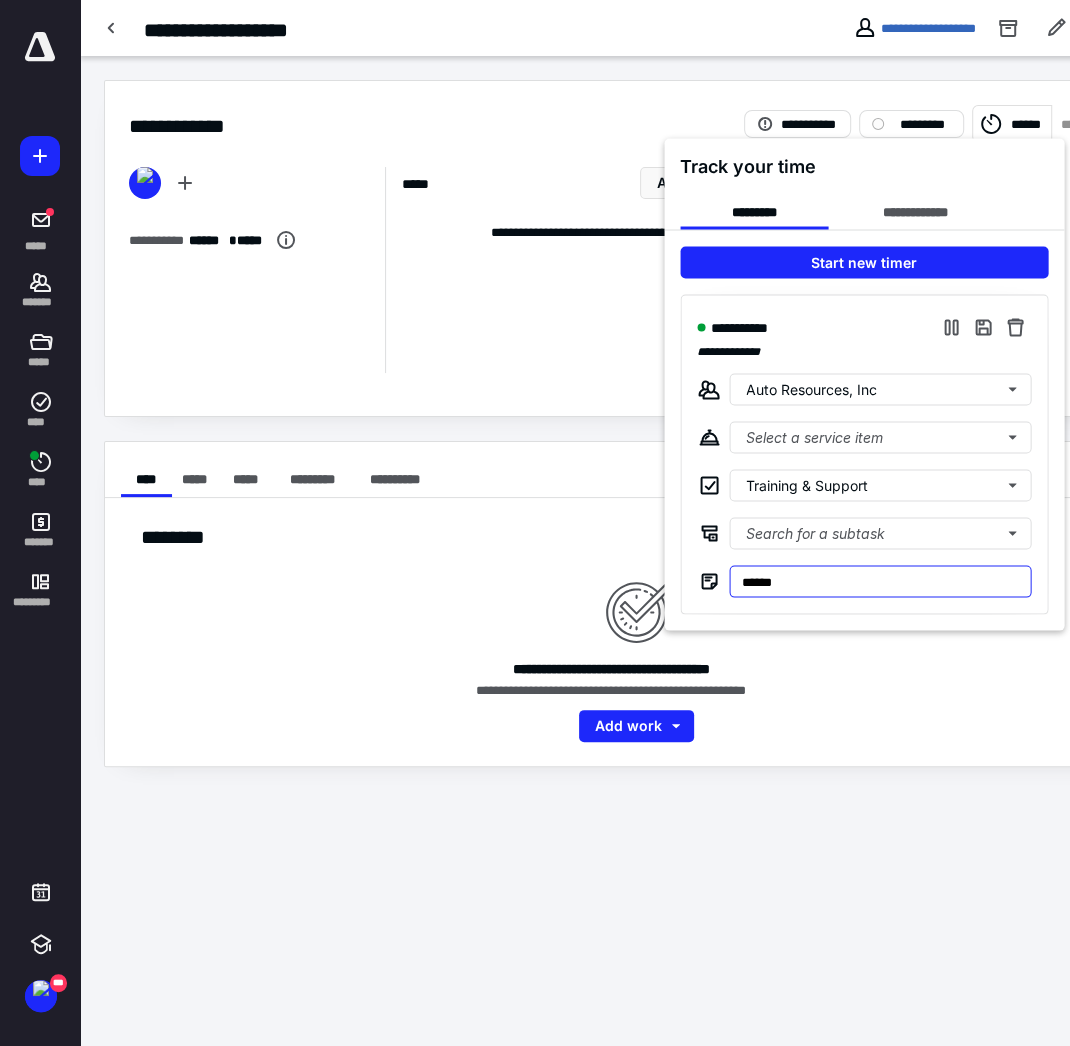 type on "******" 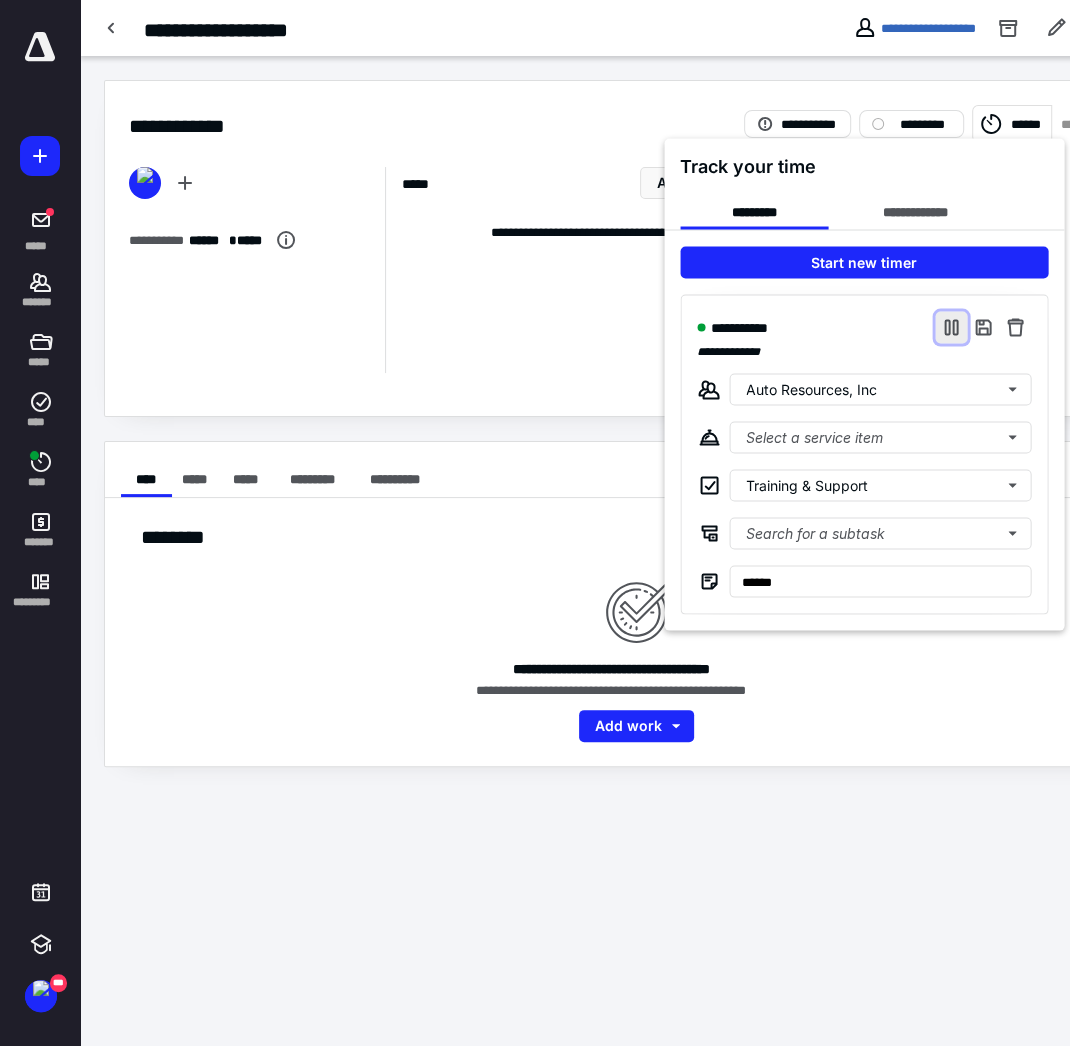 click at bounding box center (951, 327) 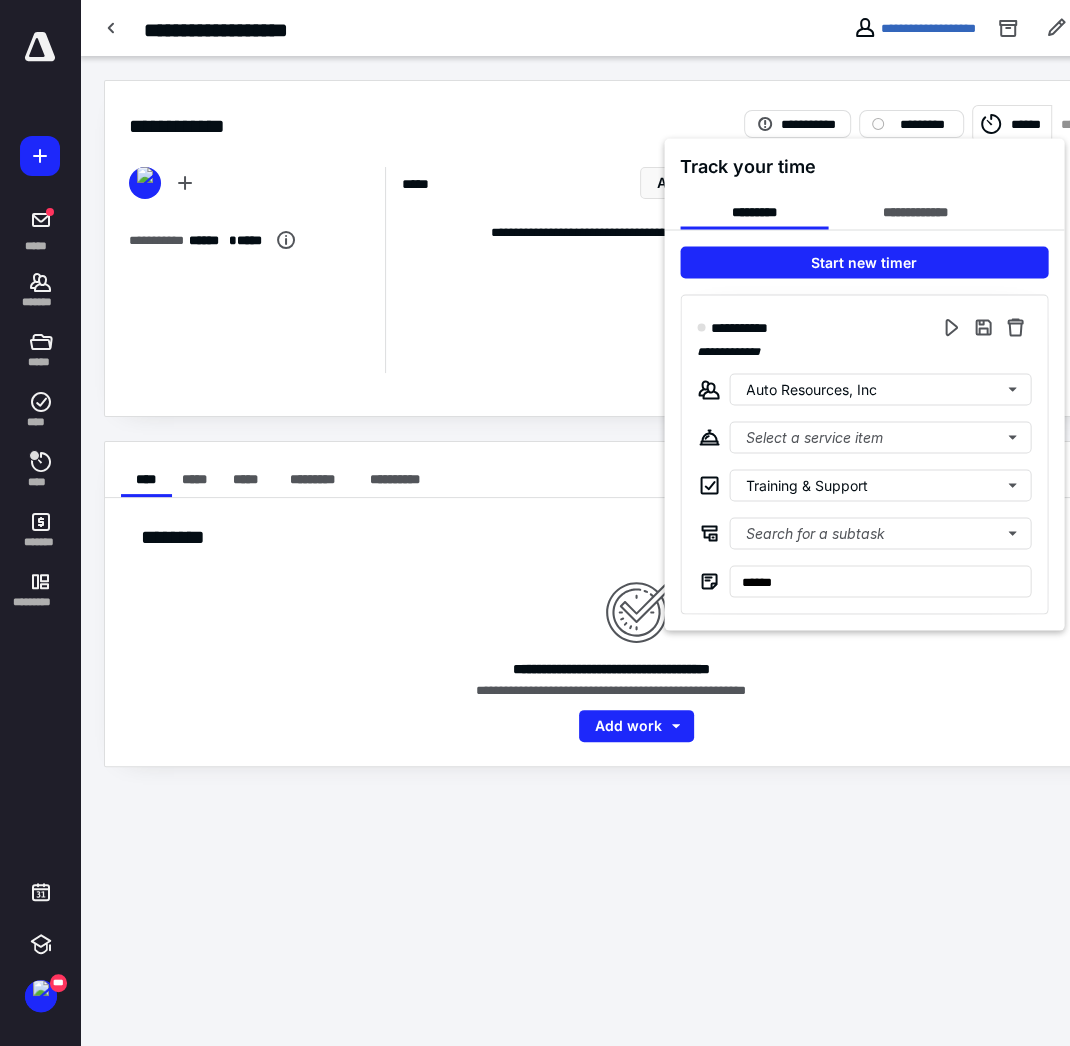 click at bounding box center [535, 523] 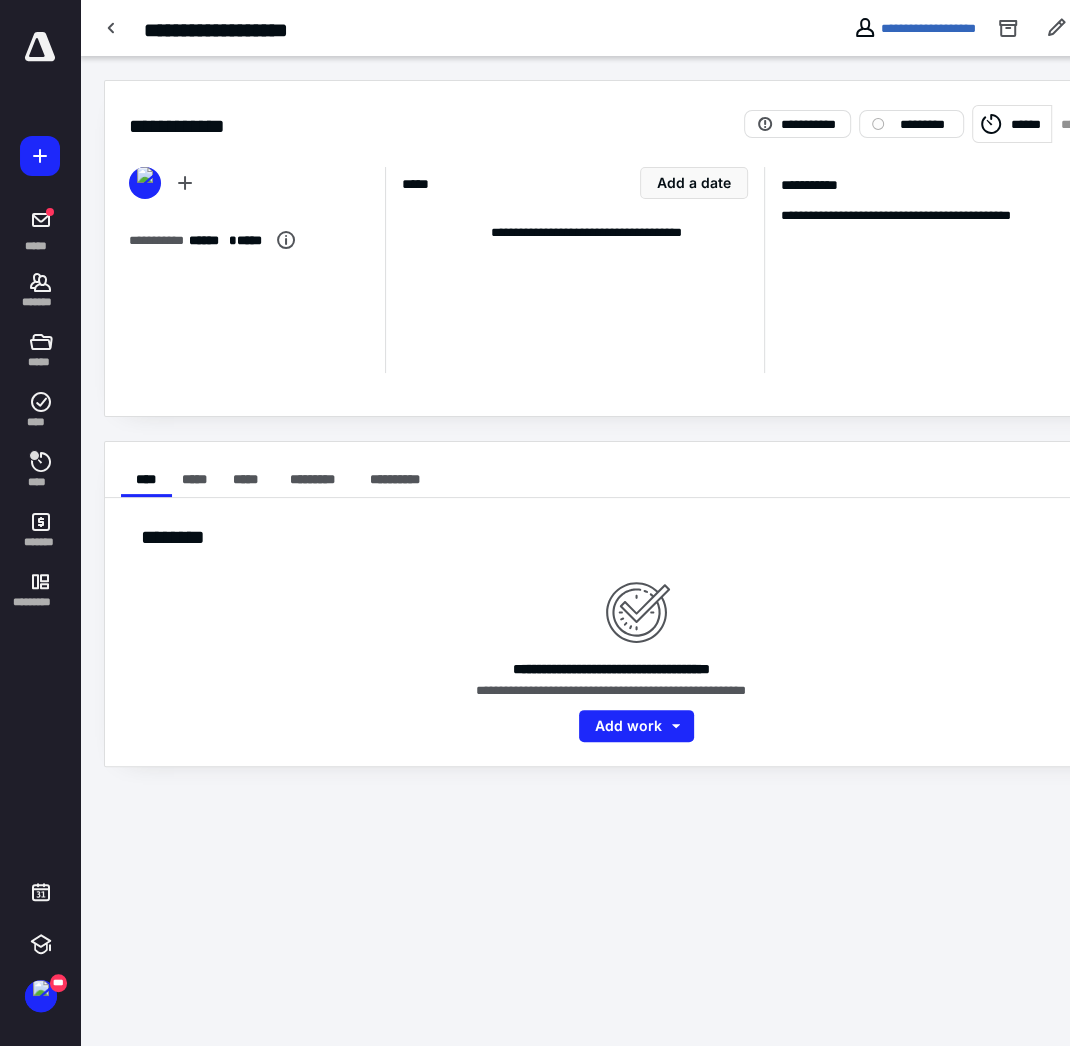 click at bounding box center [112, 28] 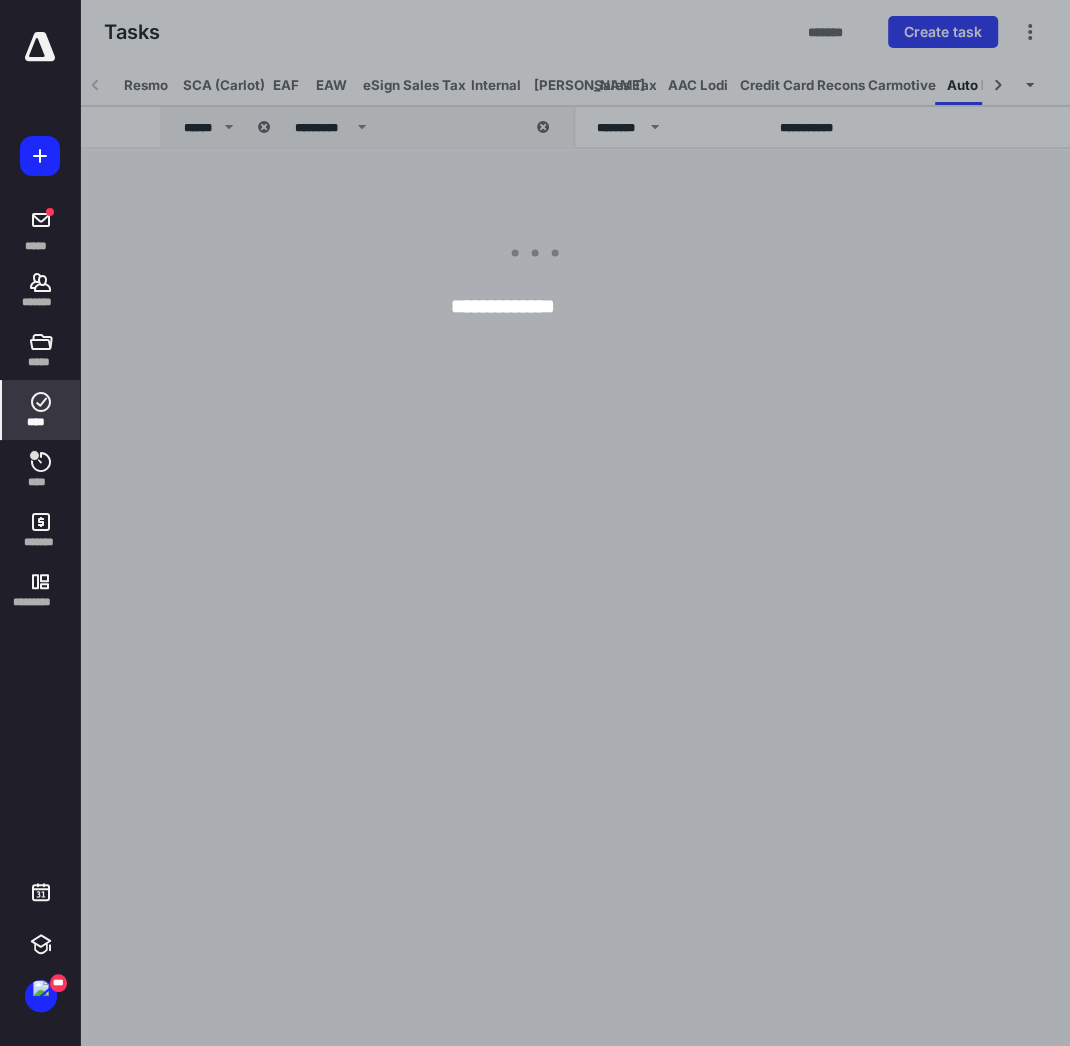 scroll, scrollTop: 0, scrollLeft: 56, axis: horizontal 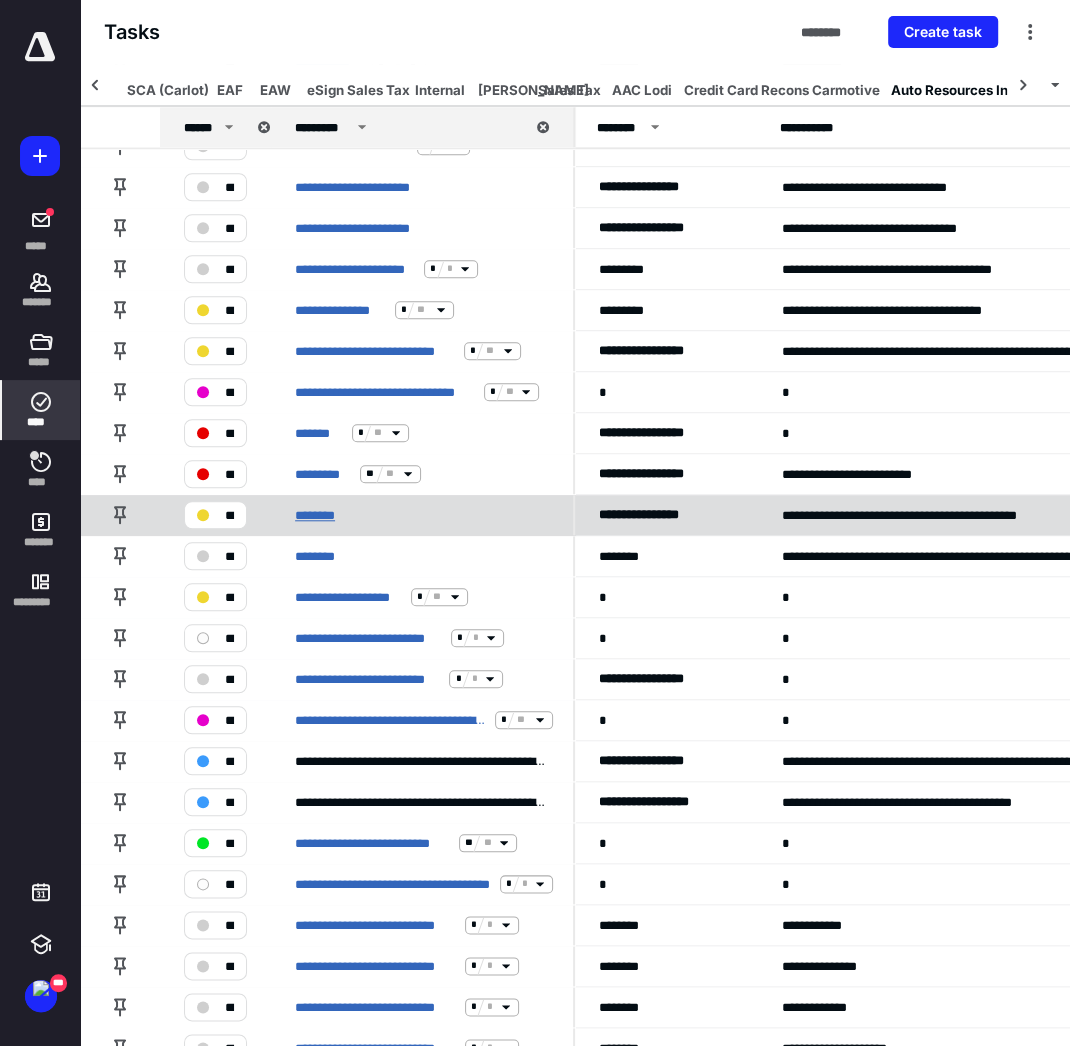 click on "********" at bounding box center (317, 514) 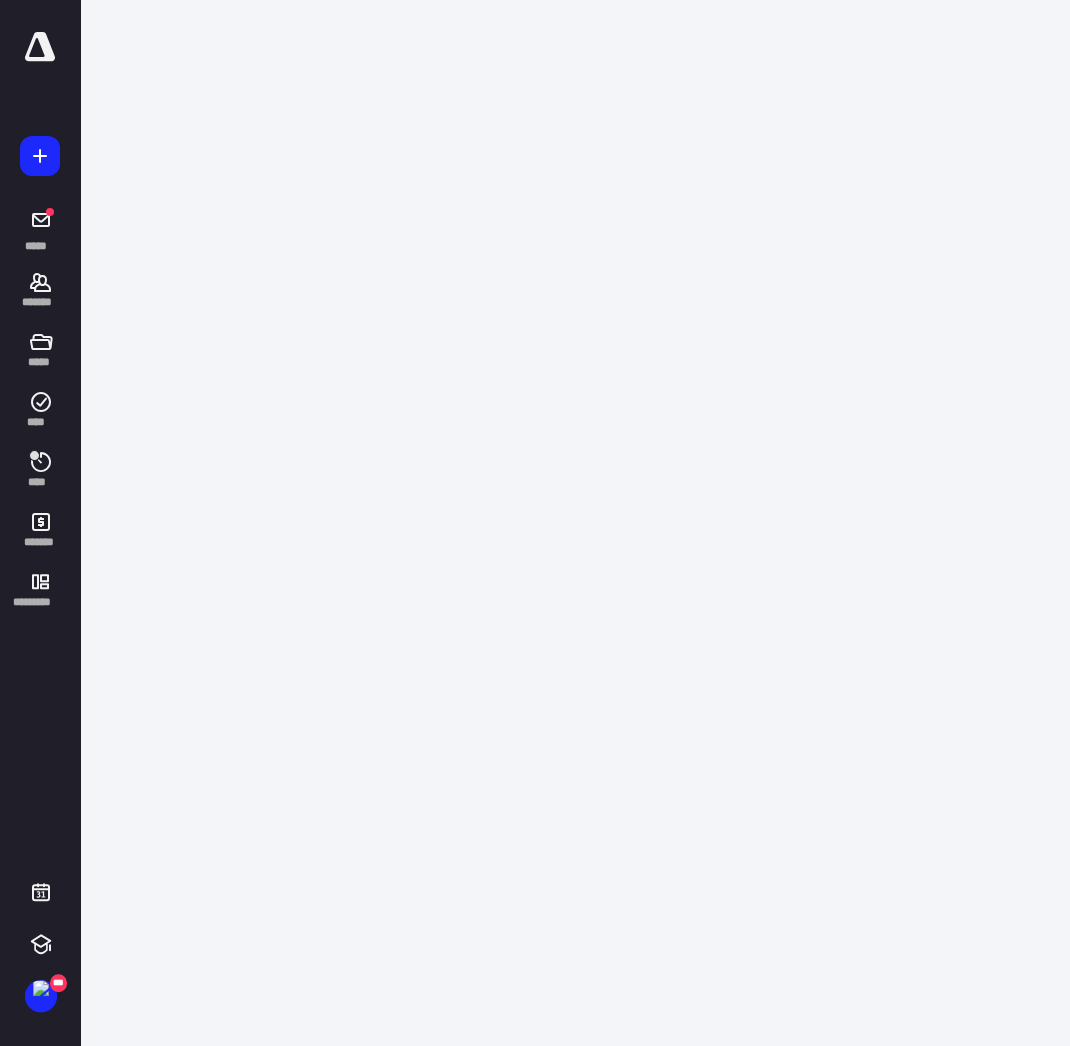 scroll, scrollTop: 0, scrollLeft: 0, axis: both 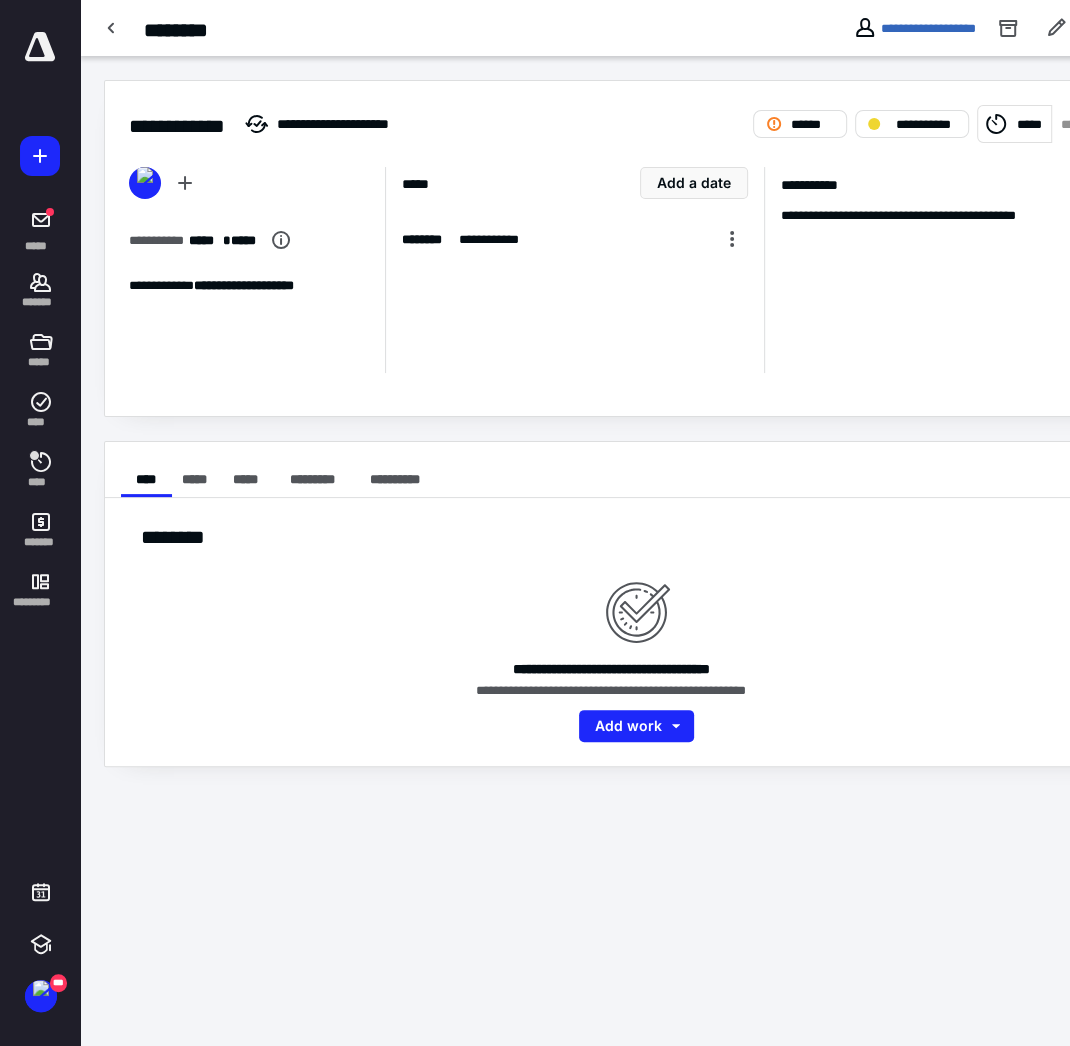 click 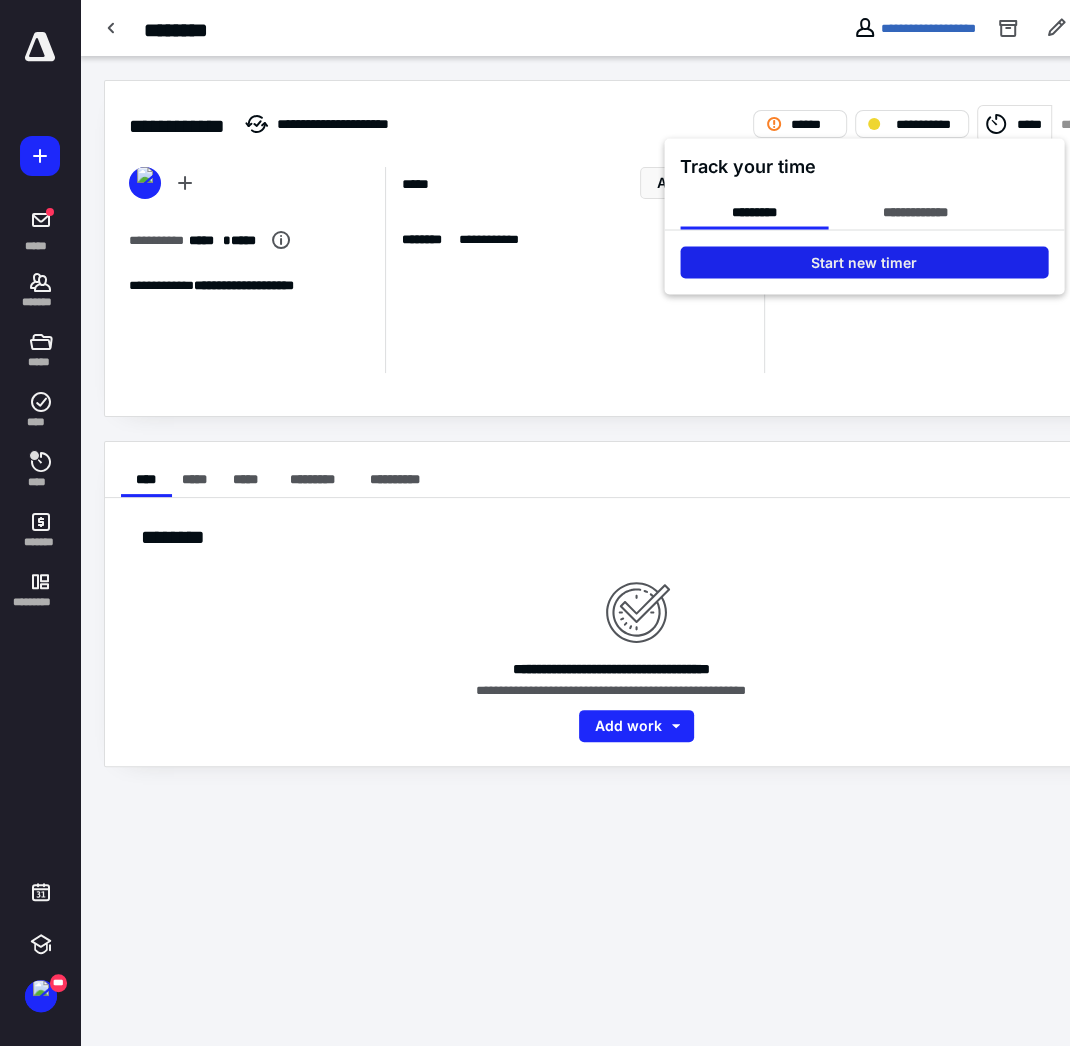 click on "Start new timer" at bounding box center [864, 262] 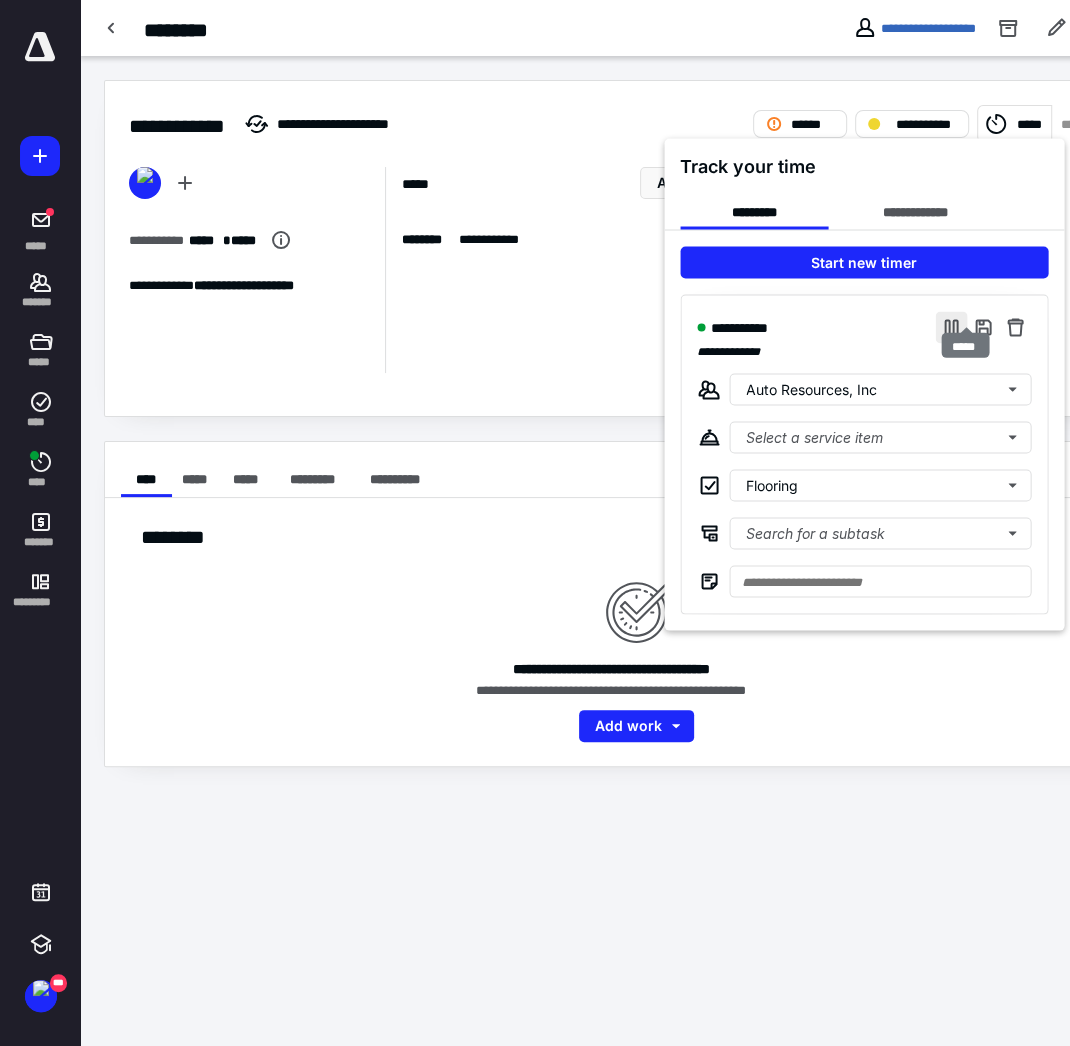 click at bounding box center (951, 327) 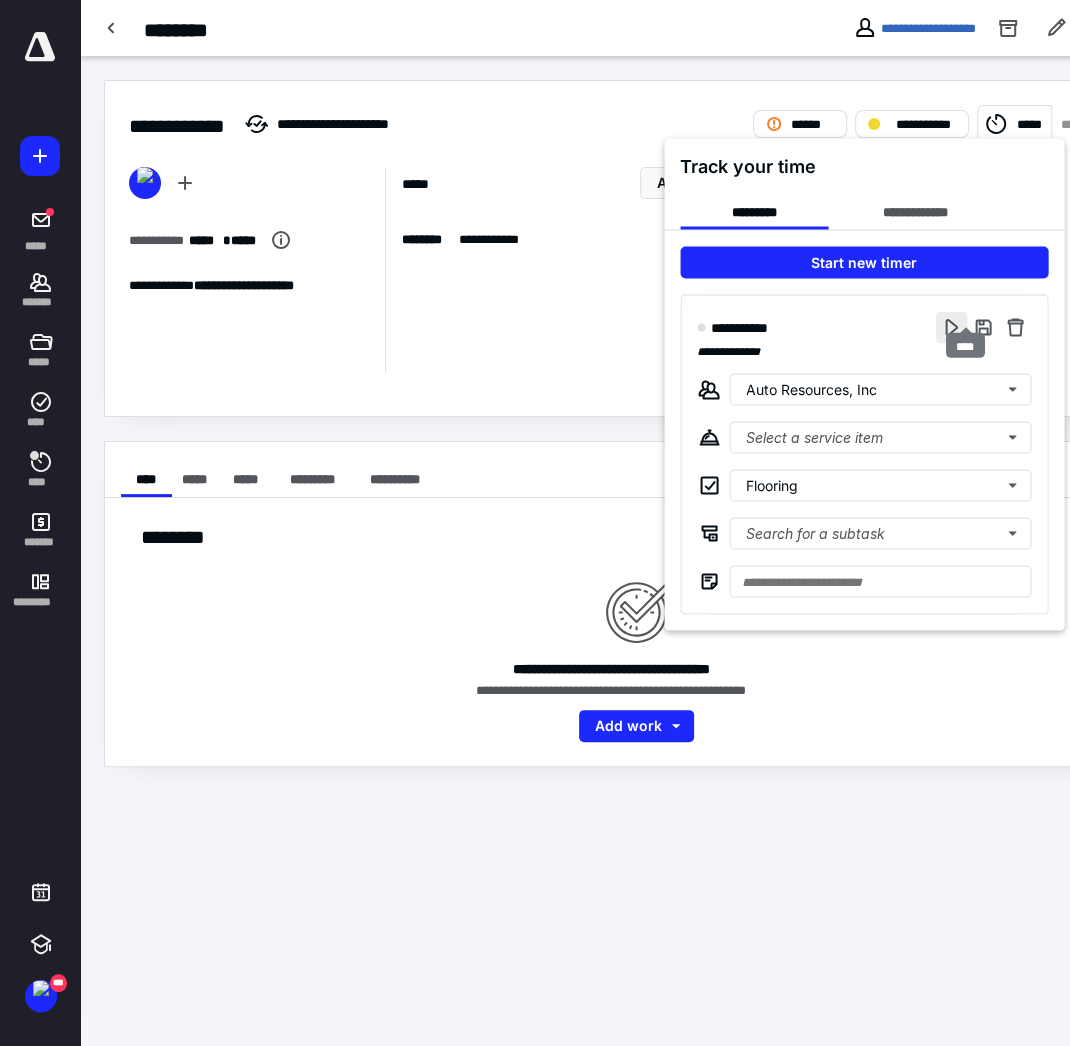 click at bounding box center (951, 327) 